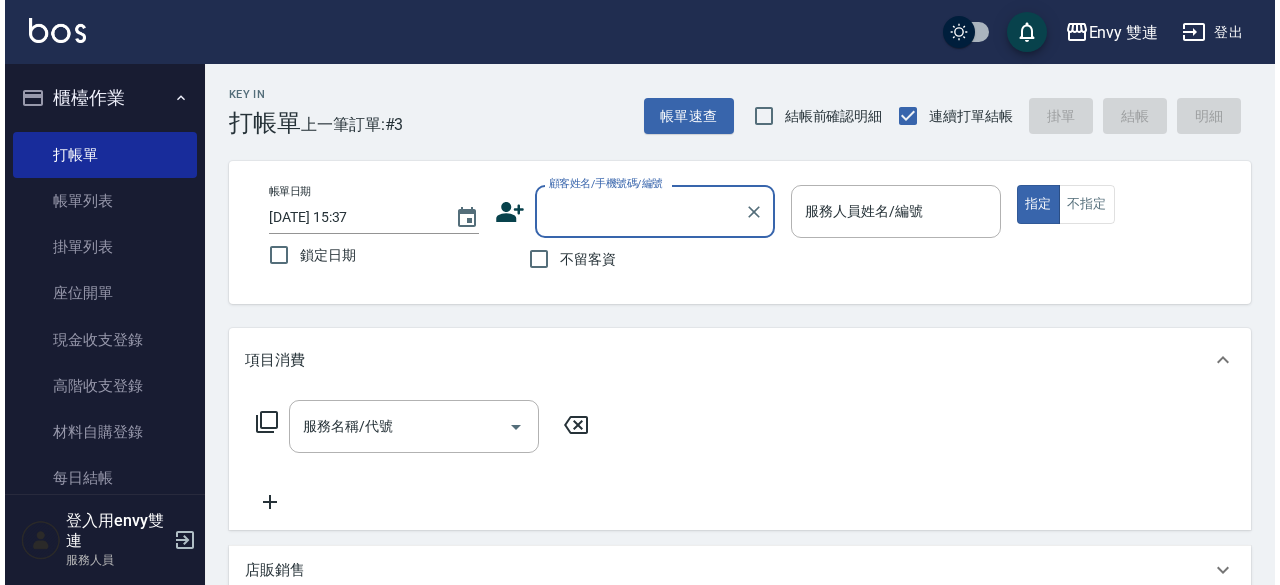 scroll, scrollTop: 0, scrollLeft: 0, axis: both 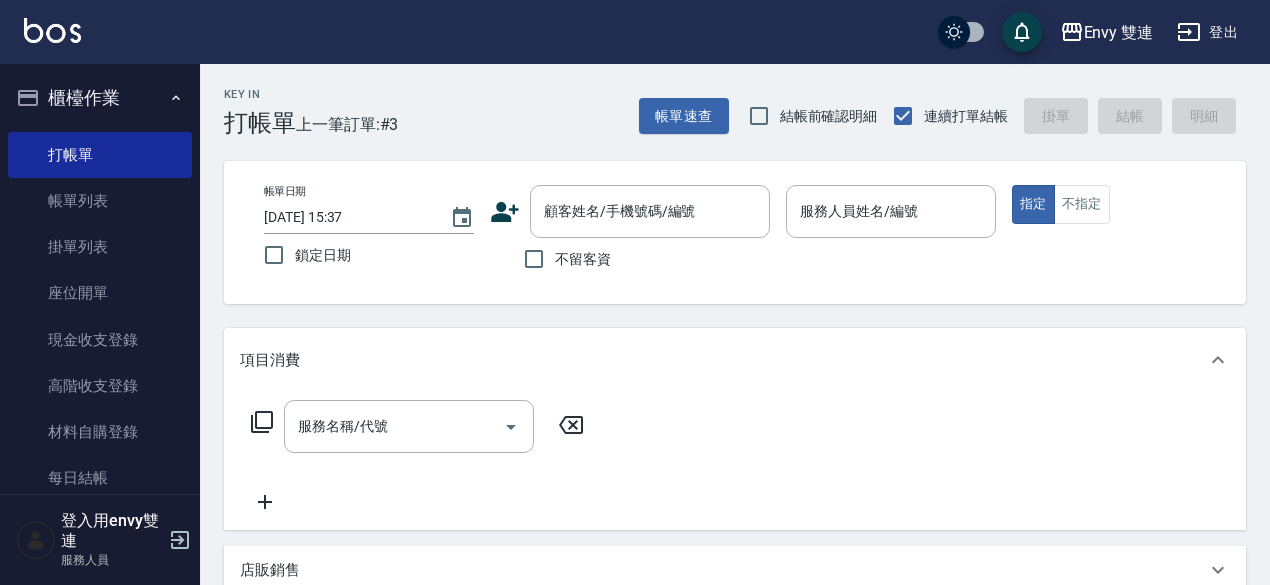 click 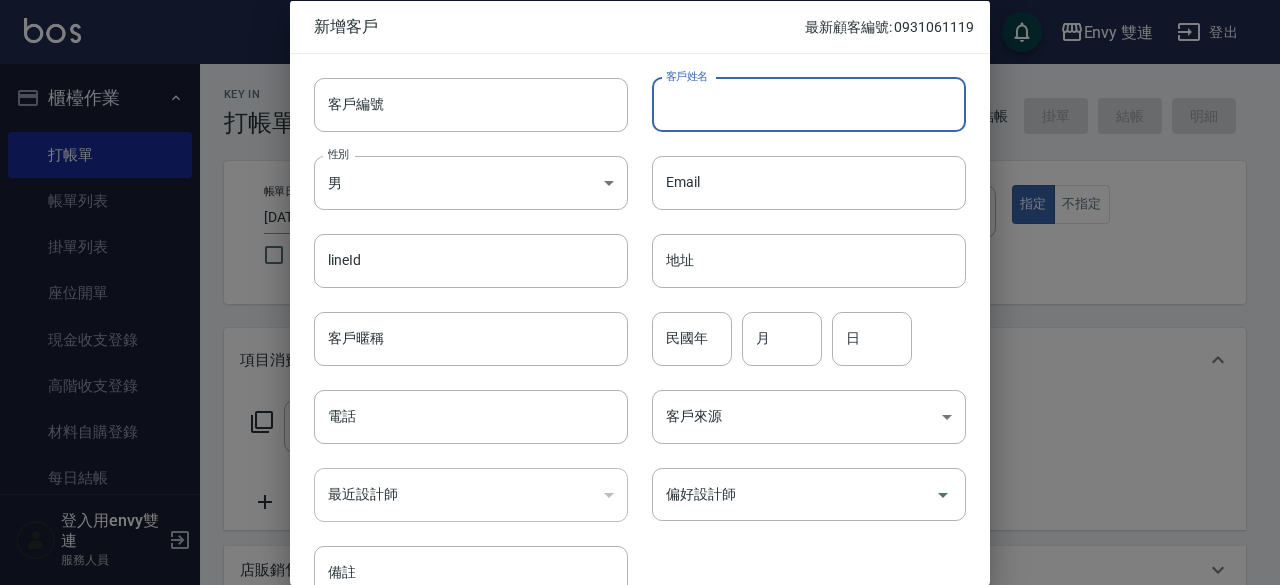 click on "客戶姓名" at bounding box center (809, 104) 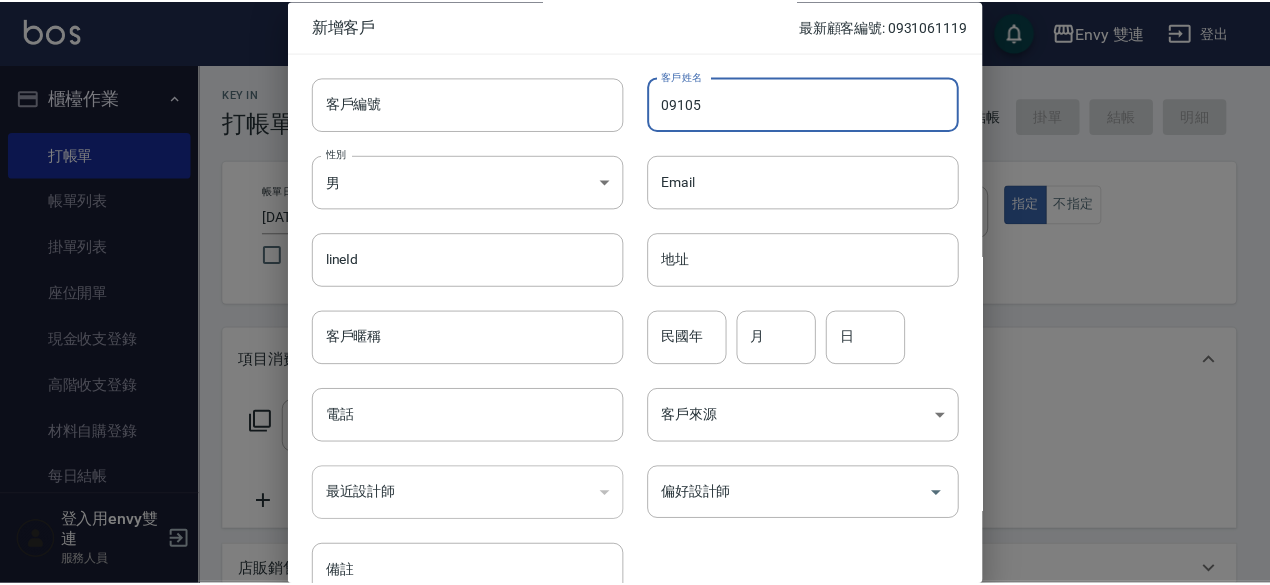 scroll, scrollTop: 107, scrollLeft: 0, axis: vertical 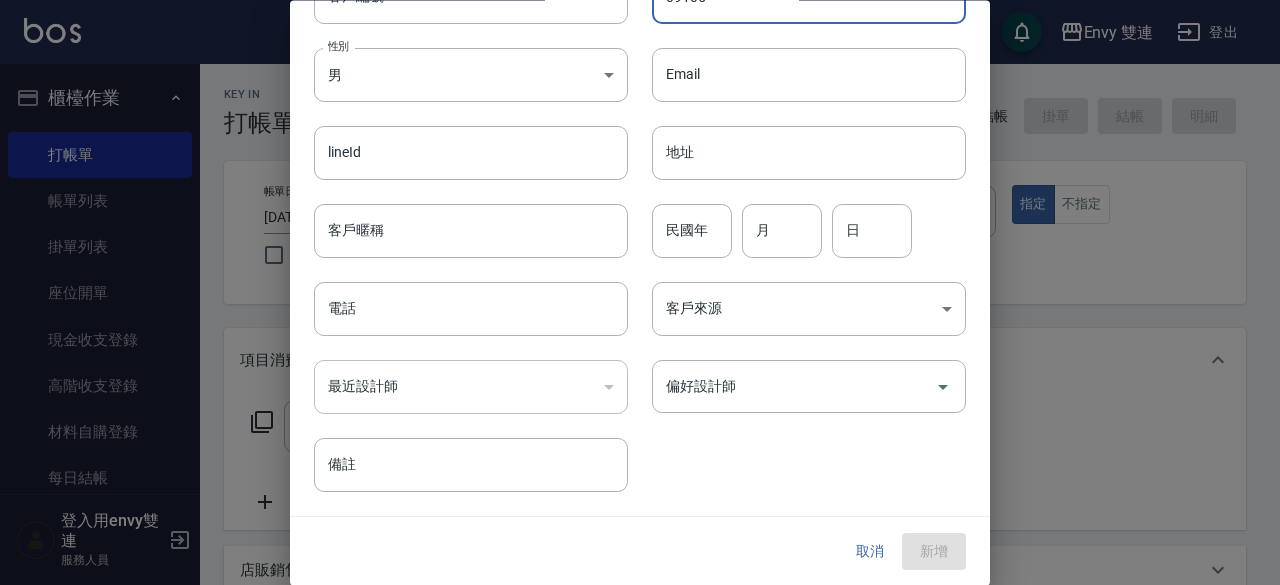 type on "09105" 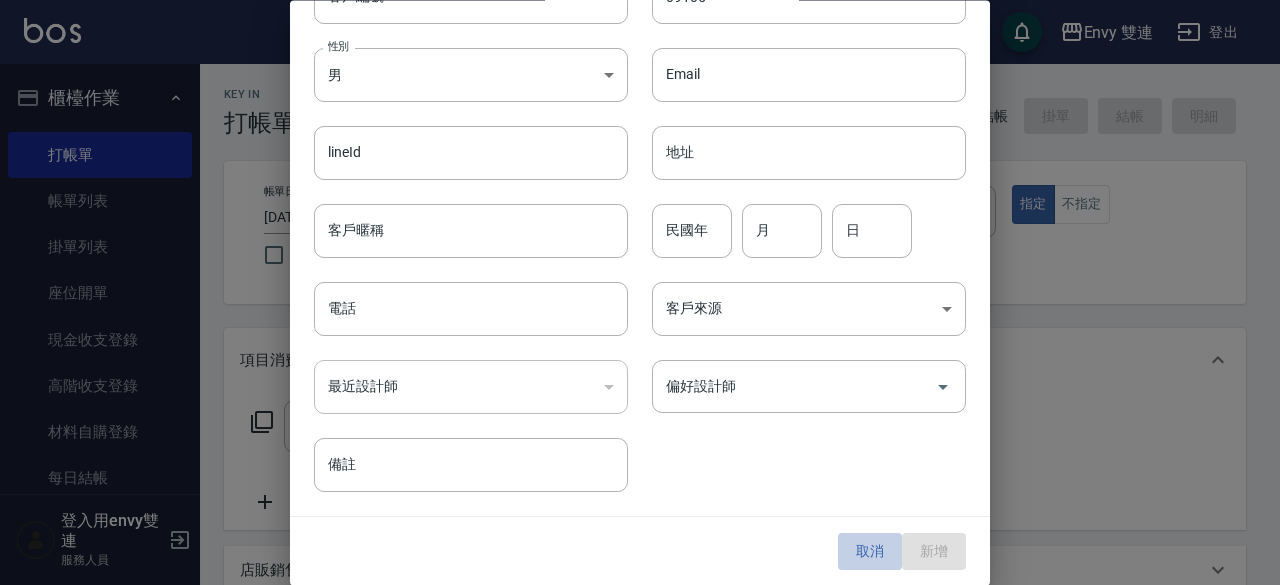 click on "取消" at bounding box center [870, 552] 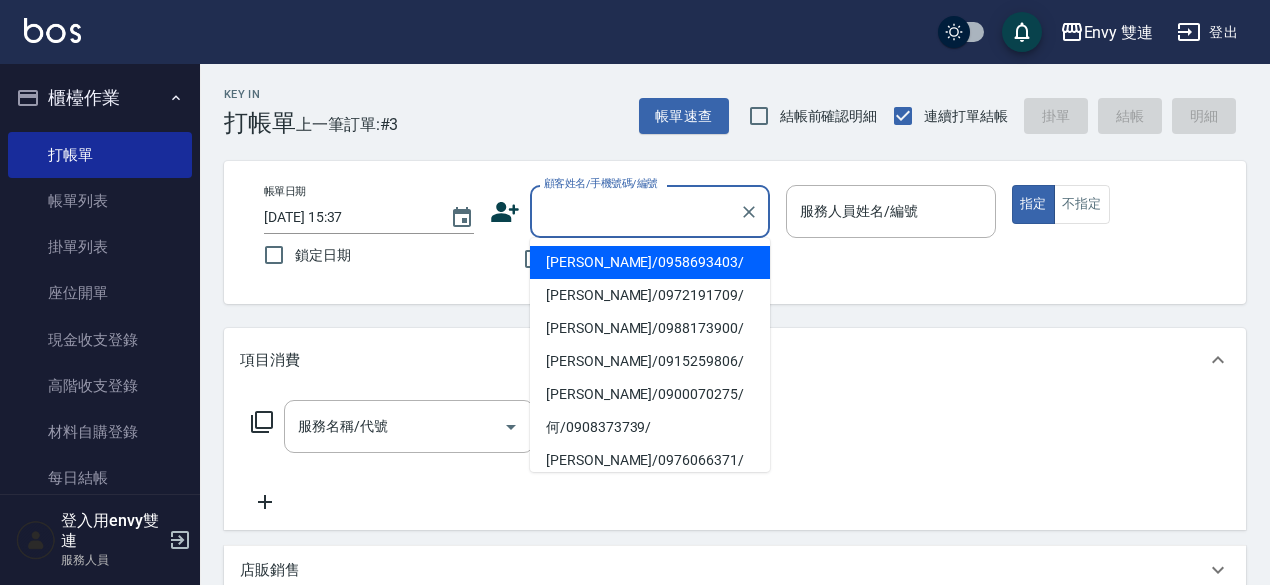 click on "顧客姓名/手機號碼/編號" at bounding box center [635, 211] 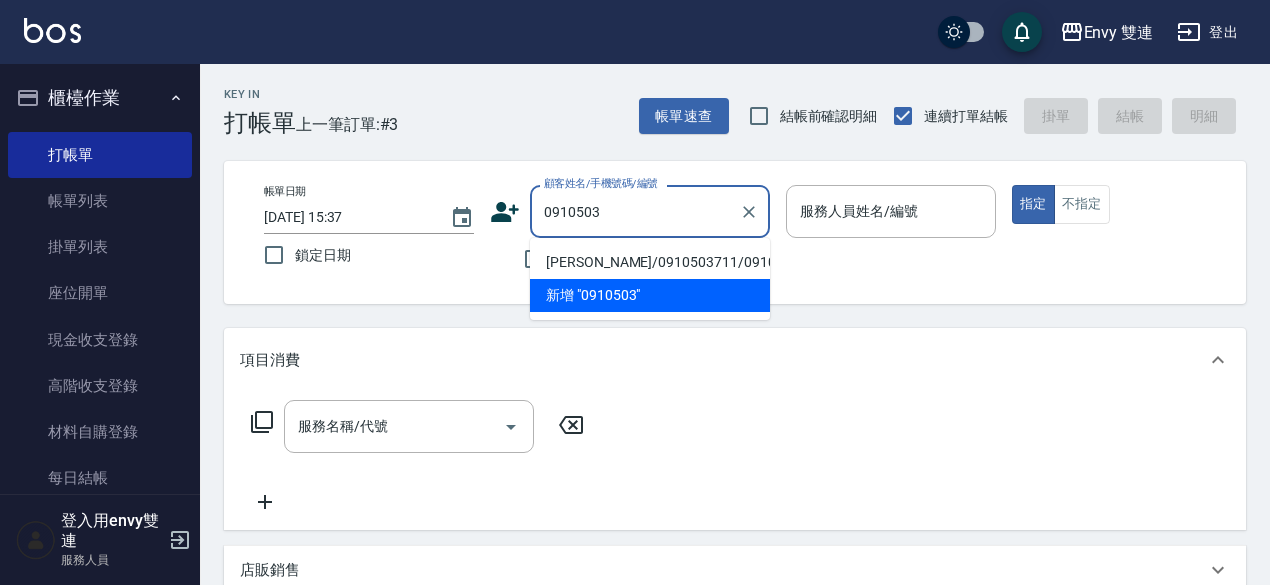 click on "[PERSON_NAME]/0910503711/0910503711" at bounding box center (650, 262) 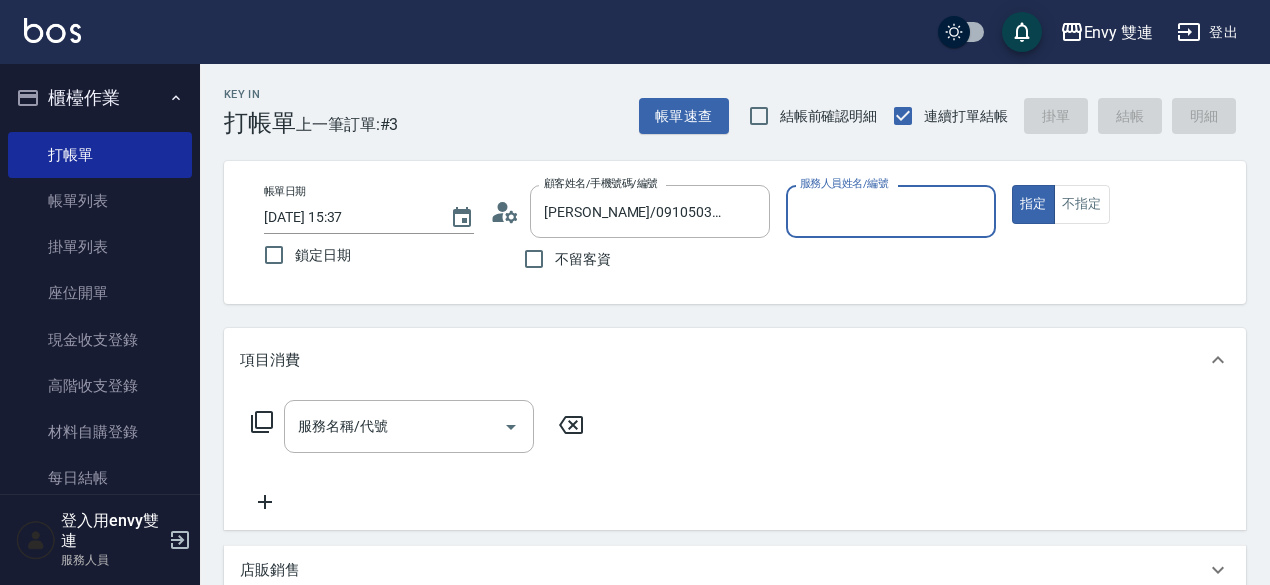 type on "Zoe-9" 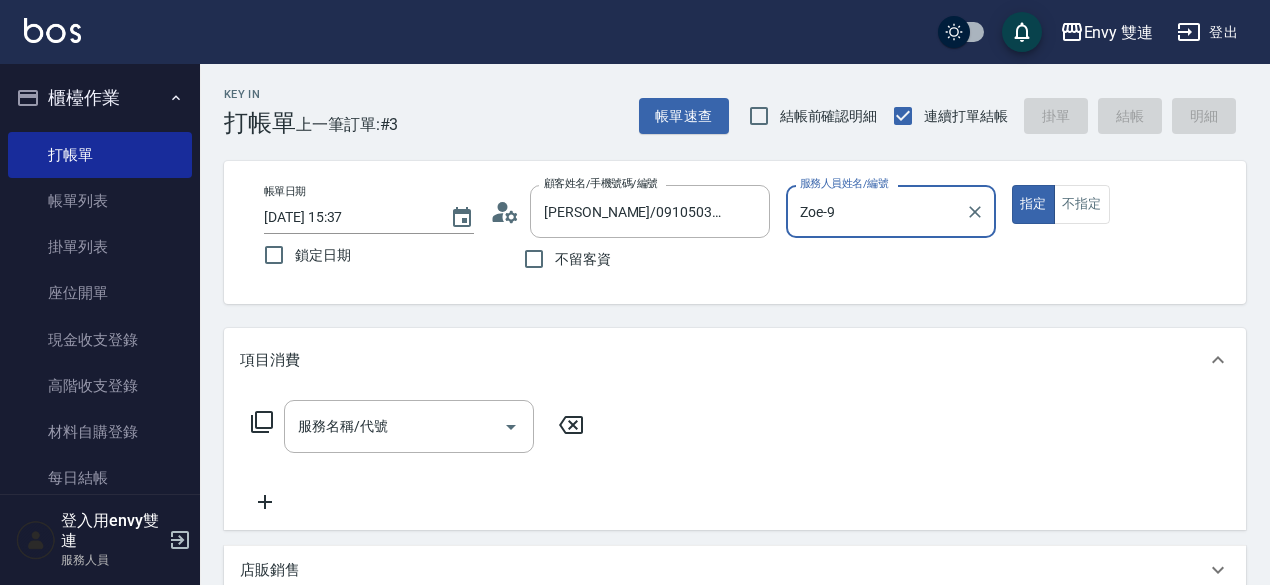 click on "指定" at bounding box center (1033, 204) 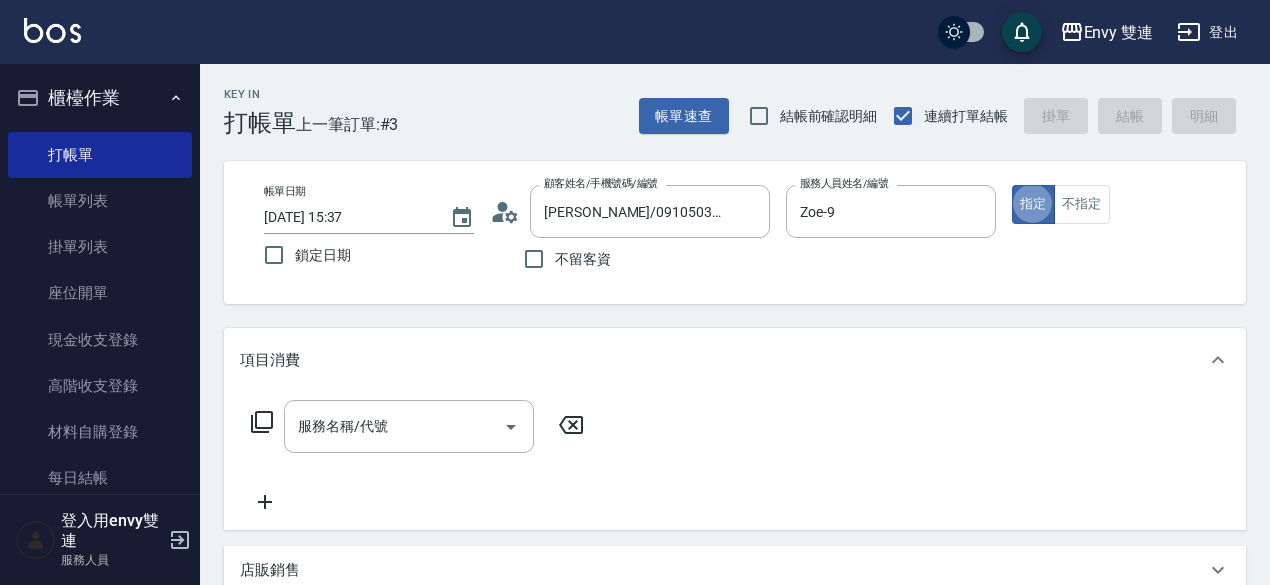 type on "true" 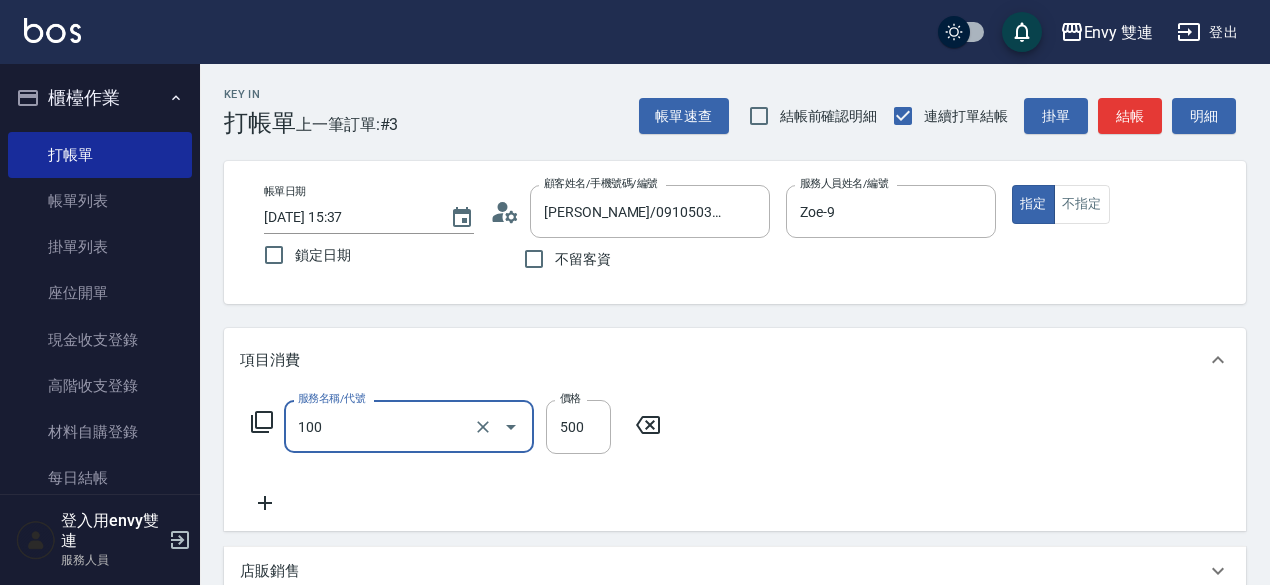 type on "洗＋剪(100)" 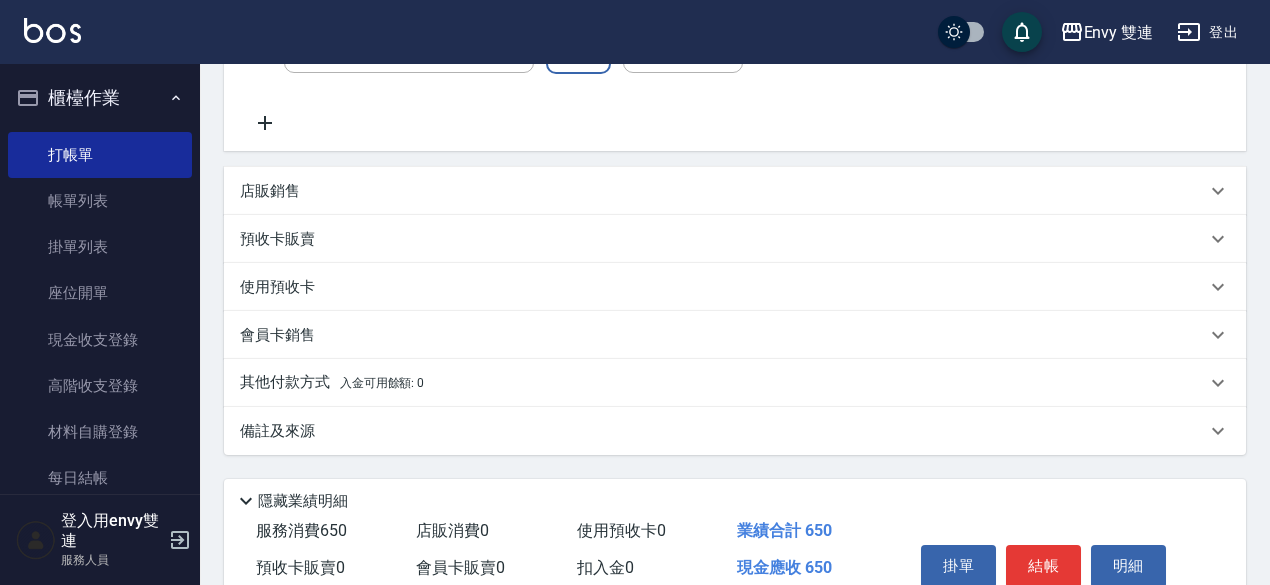 scroll, scrollTop: 474, scrollLeft: 0, axis: vertical 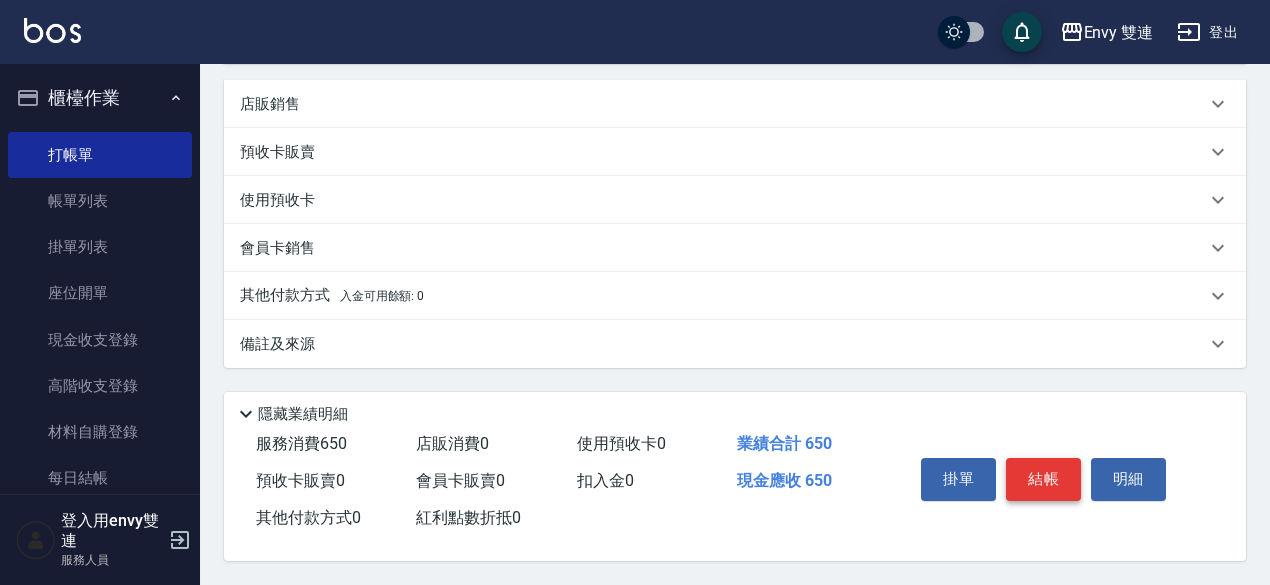 type on "650" 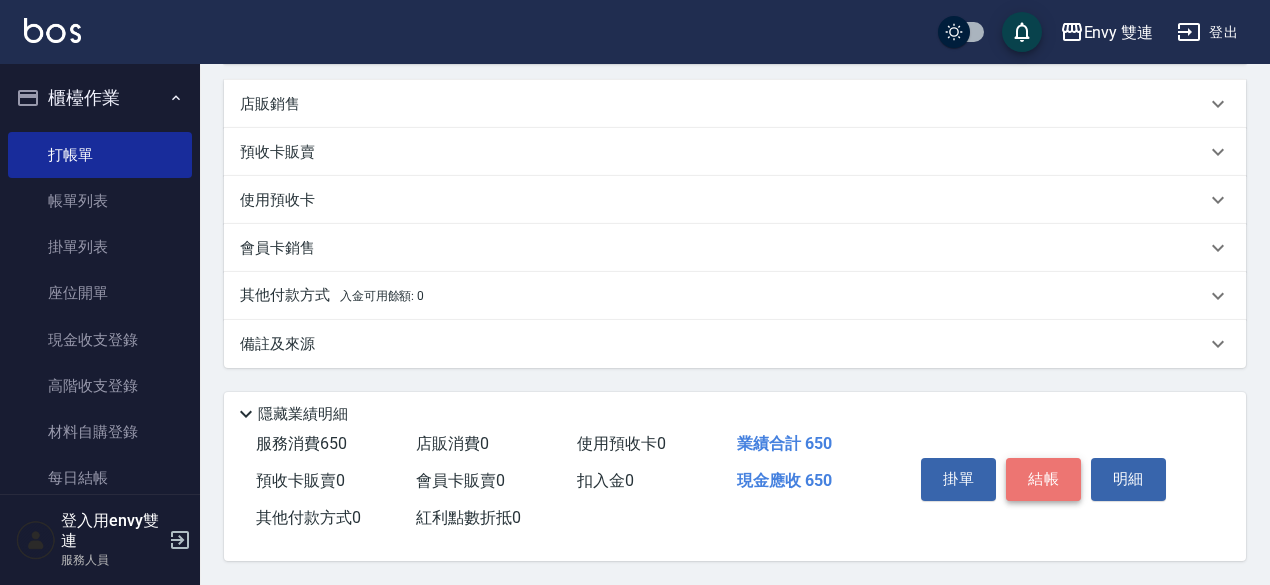 click on "結帳" at bounding box center (1043, 479) 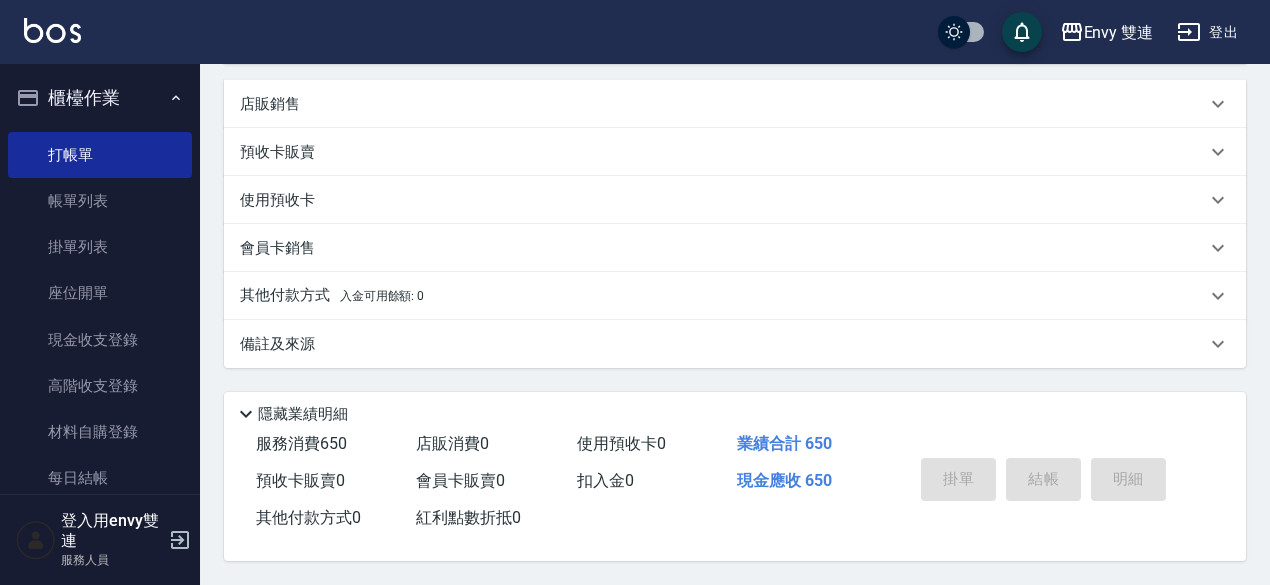 type on "[DATE] 16:12" 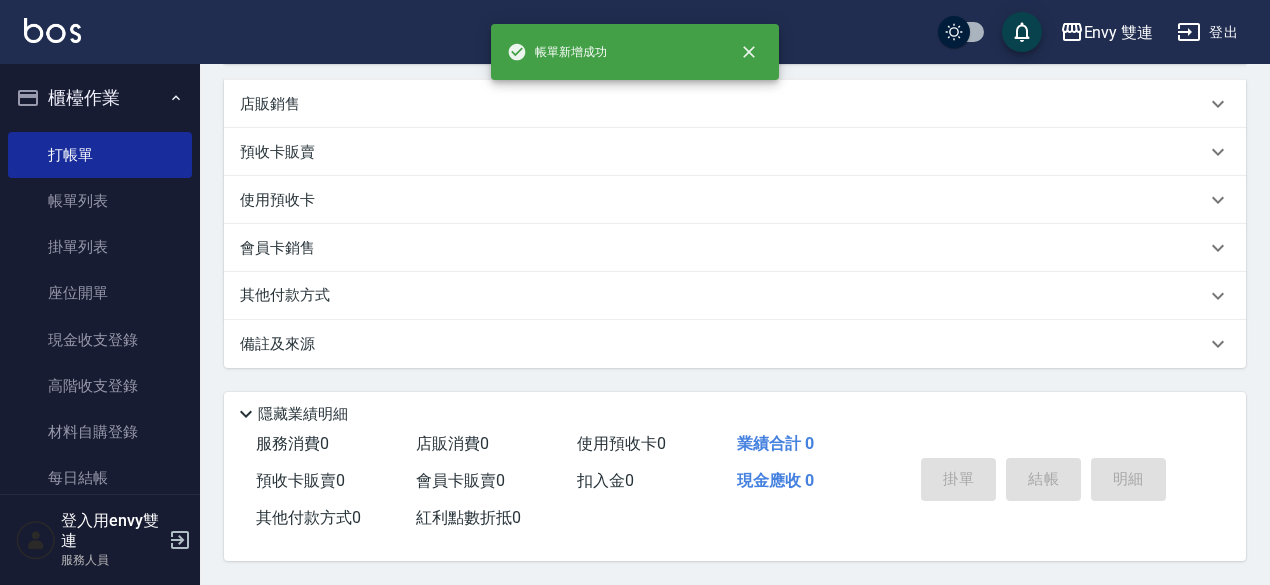 scroll, scrollTop: 0, scrollLeft: 0, axis: both 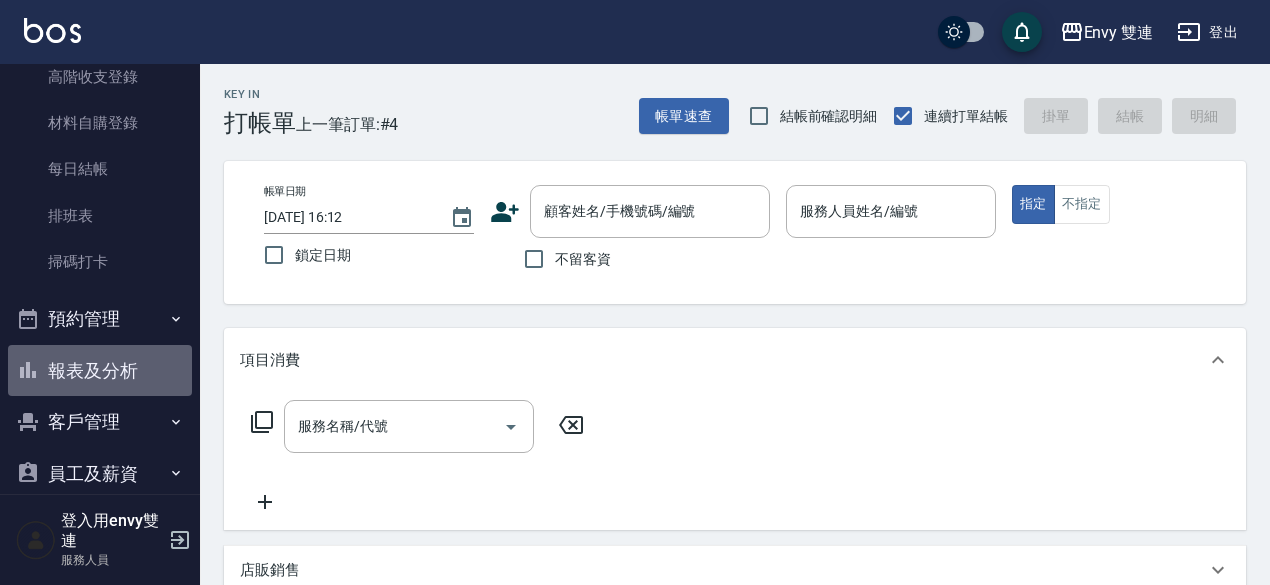 click on "報表及分析" at bounding box center [100, 371] 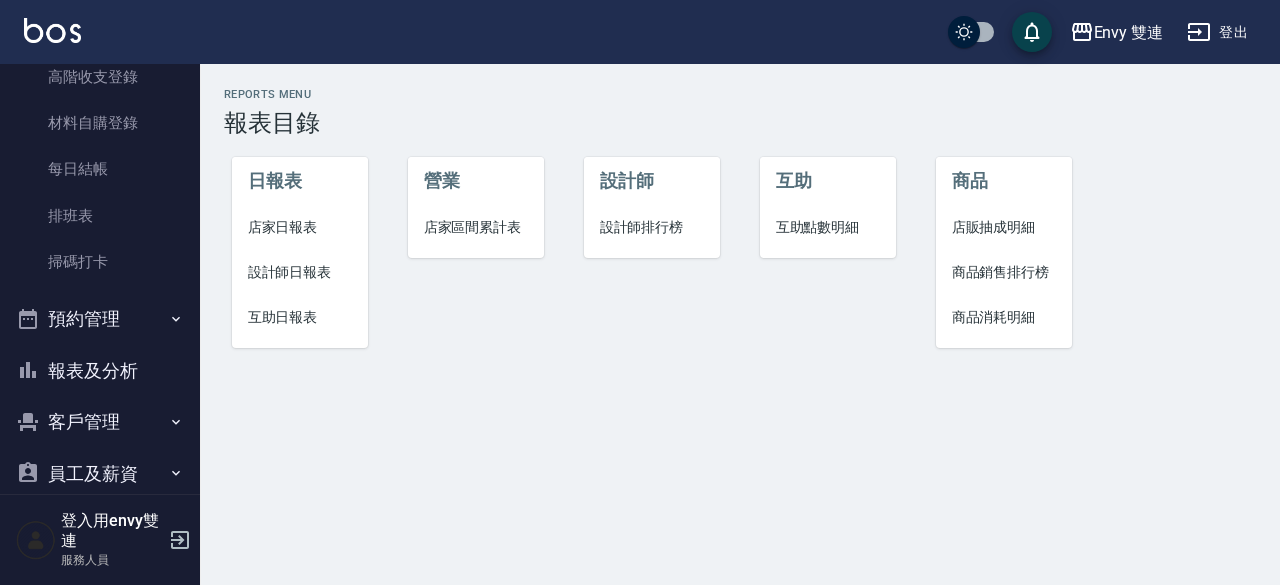 click on "設計師日報表" at bounding box center [300, 272] 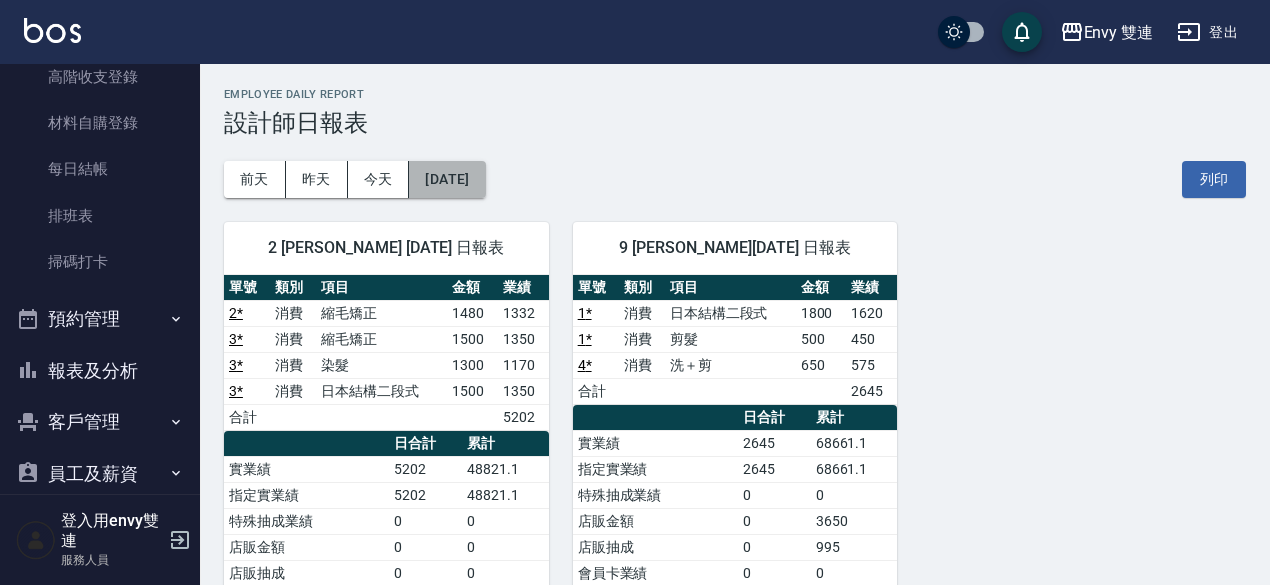 click on "[DATE]" at bounding box center [447, 179] 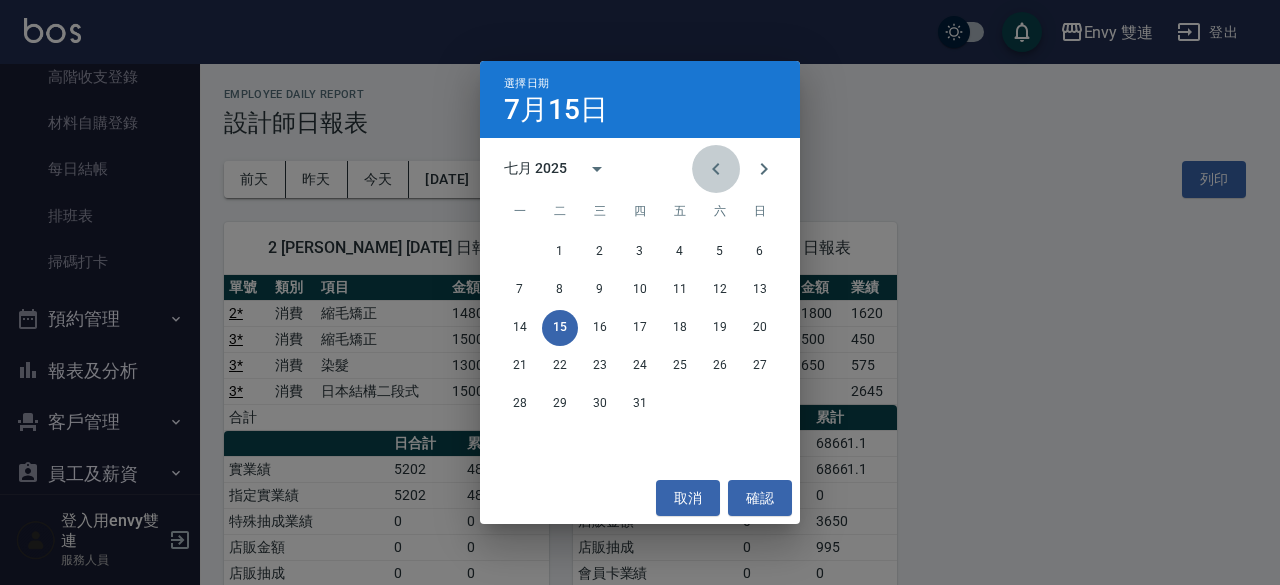 click 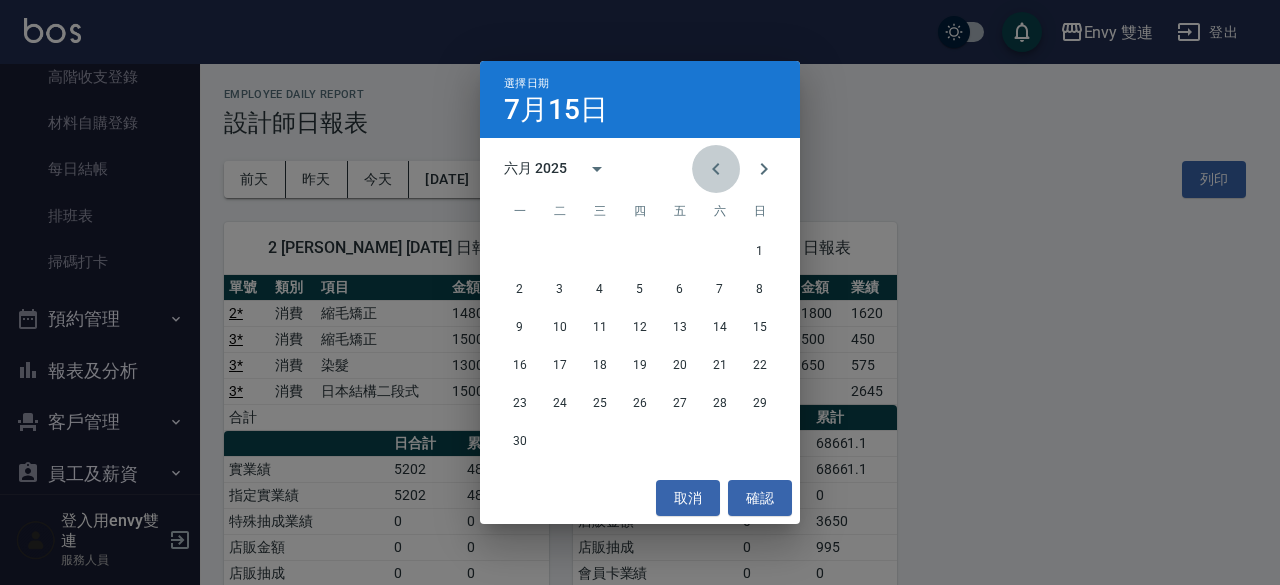click 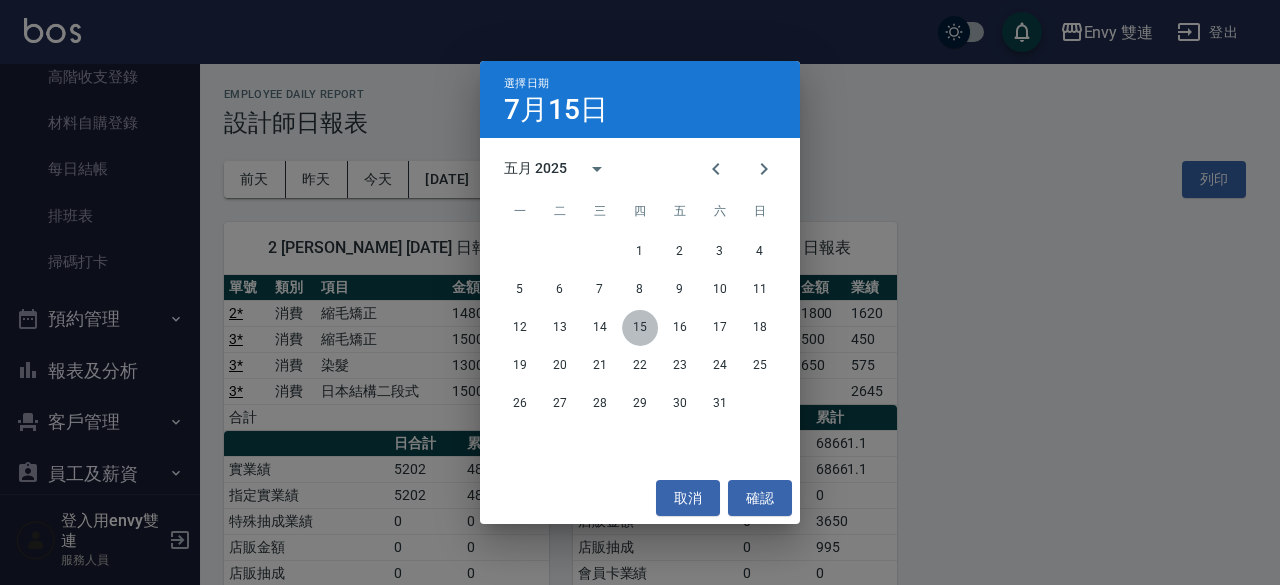 click on "15" at bounding box center [640, 328] 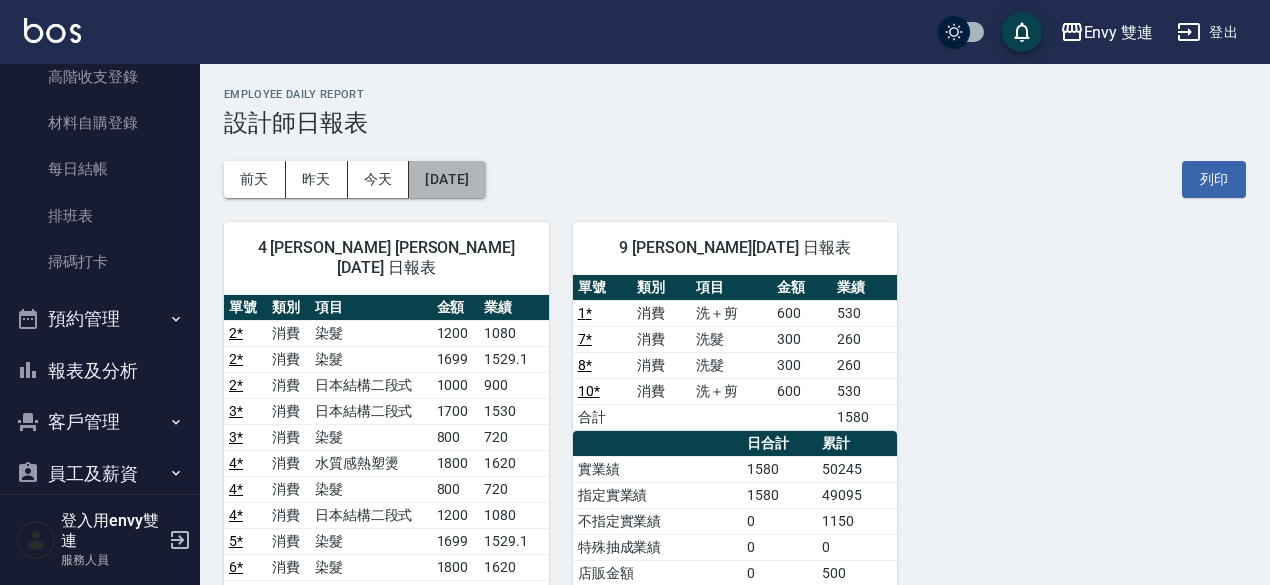 click on "[DATE]" at bounding box center [447, 179] 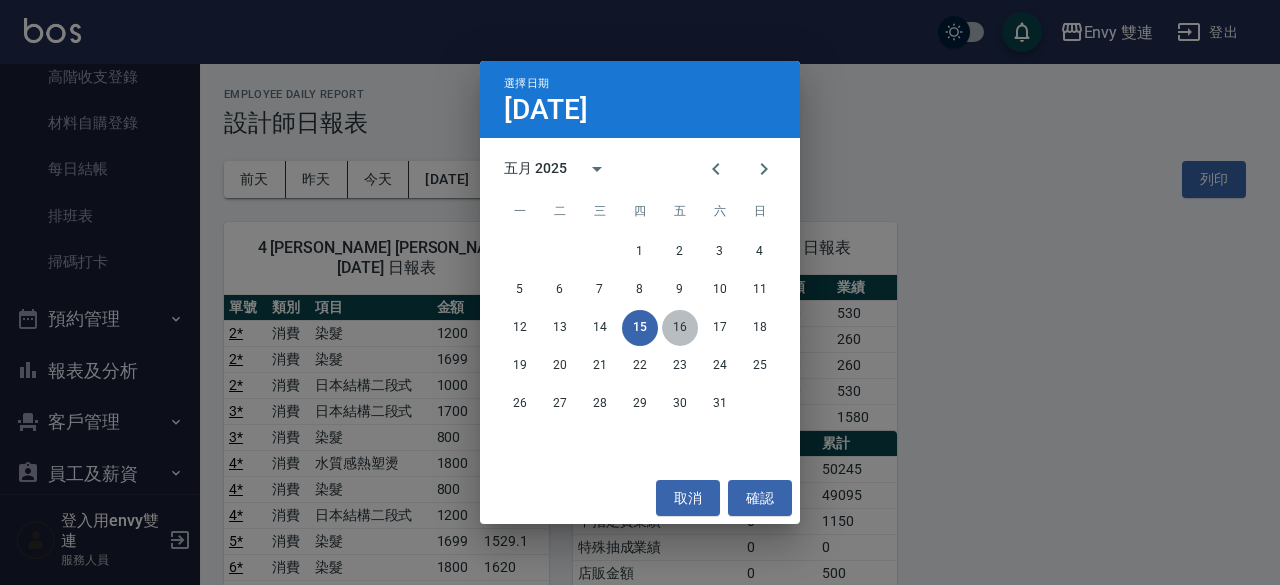 click on "16" at bounding box center [680, 328] 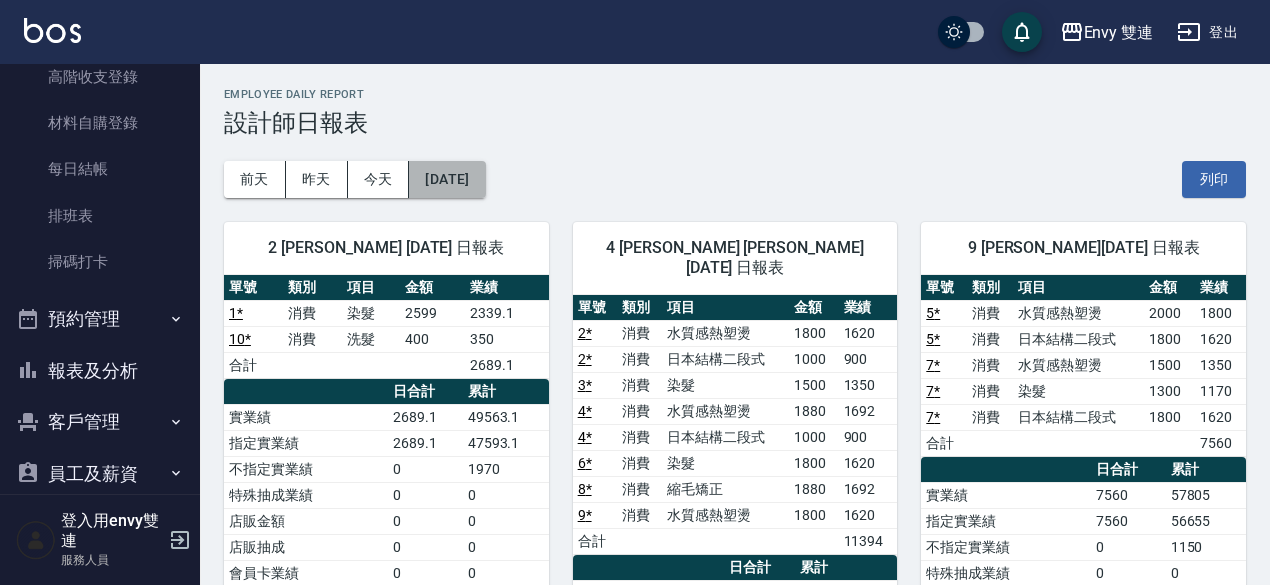 click on "[DATE]" at bounding box center [447, 179] 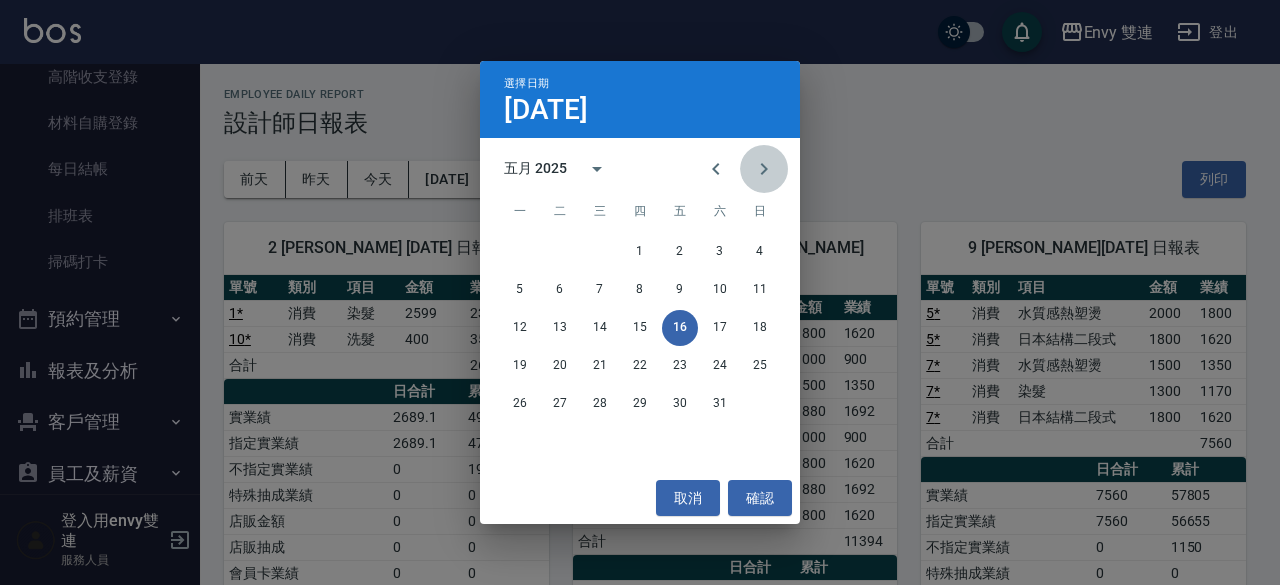 click at bounding box center [764, 169] 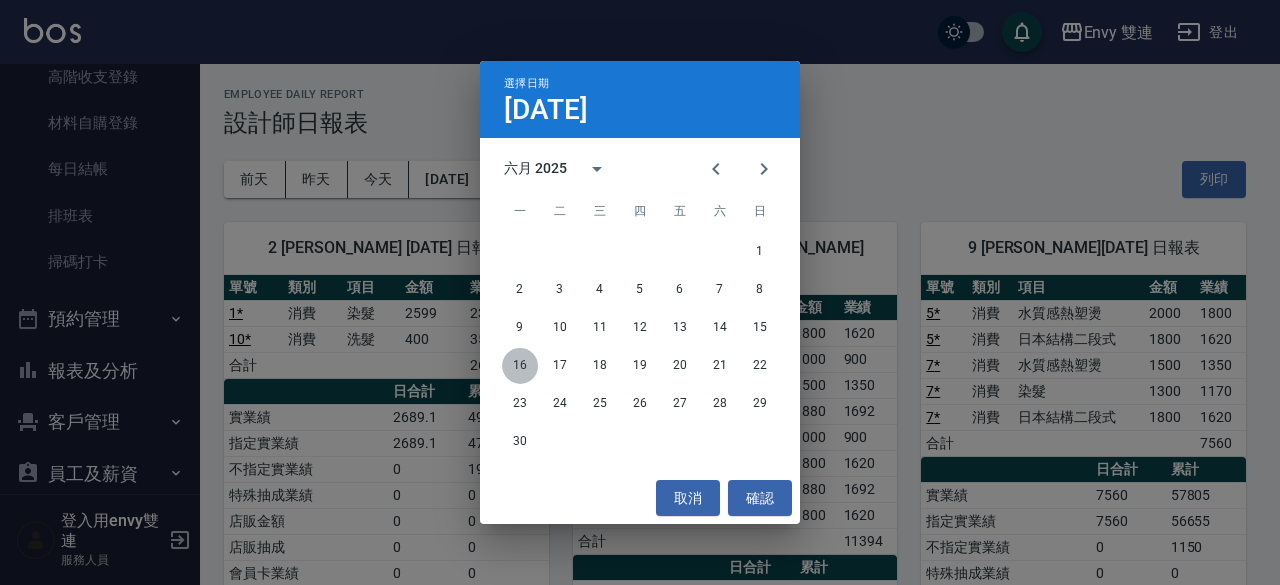 click on "16" at bounding box center [520, 366] 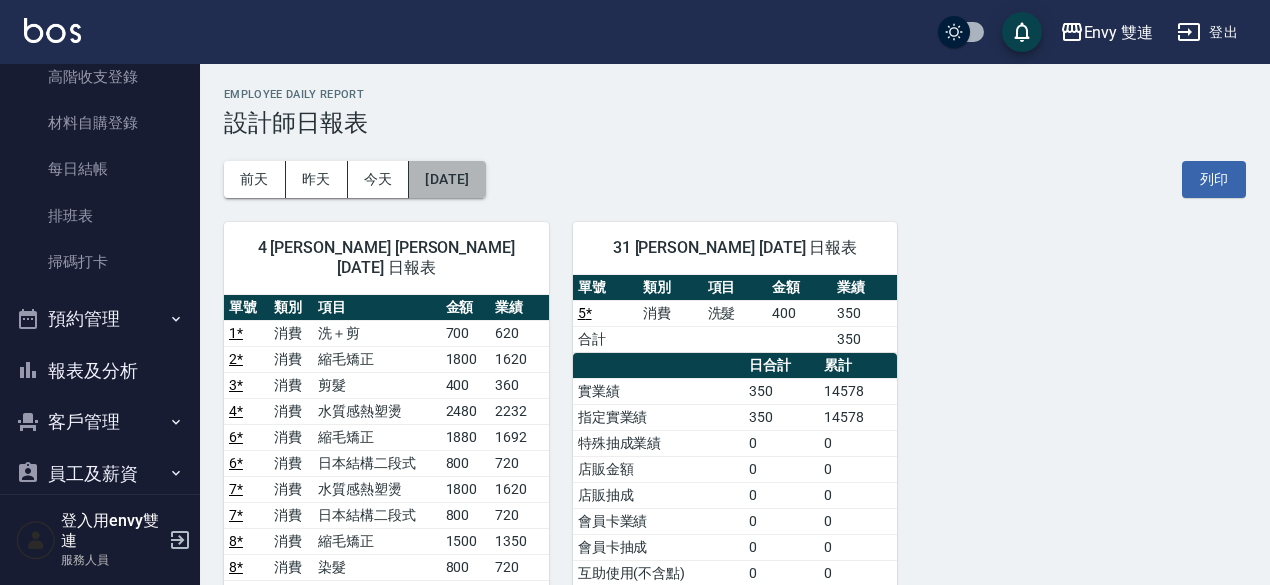 click on "[DATE]" at bounding box center [447, 179] 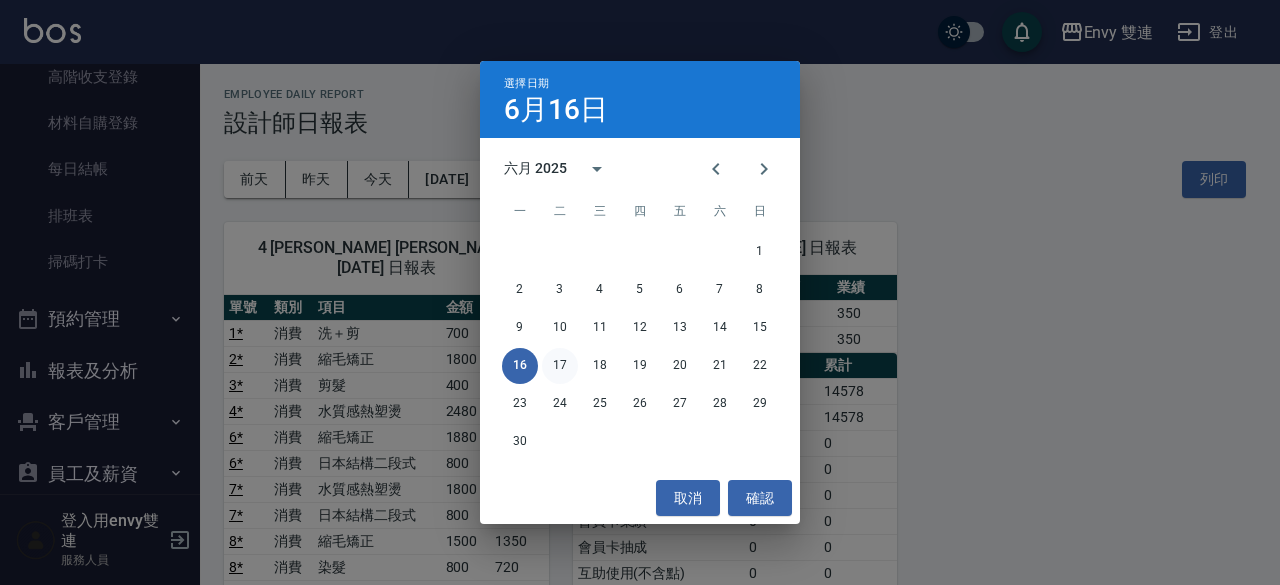 click on "17" at bounding box center [560, 366] 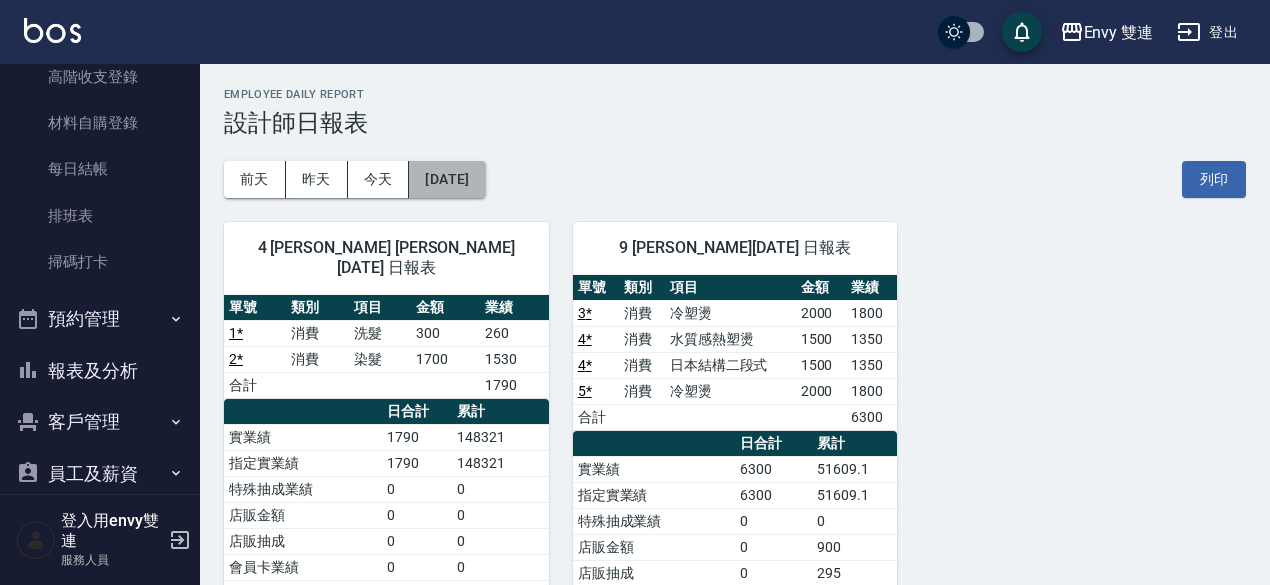 click on "[DATE]" at bounding box center [447, 179] 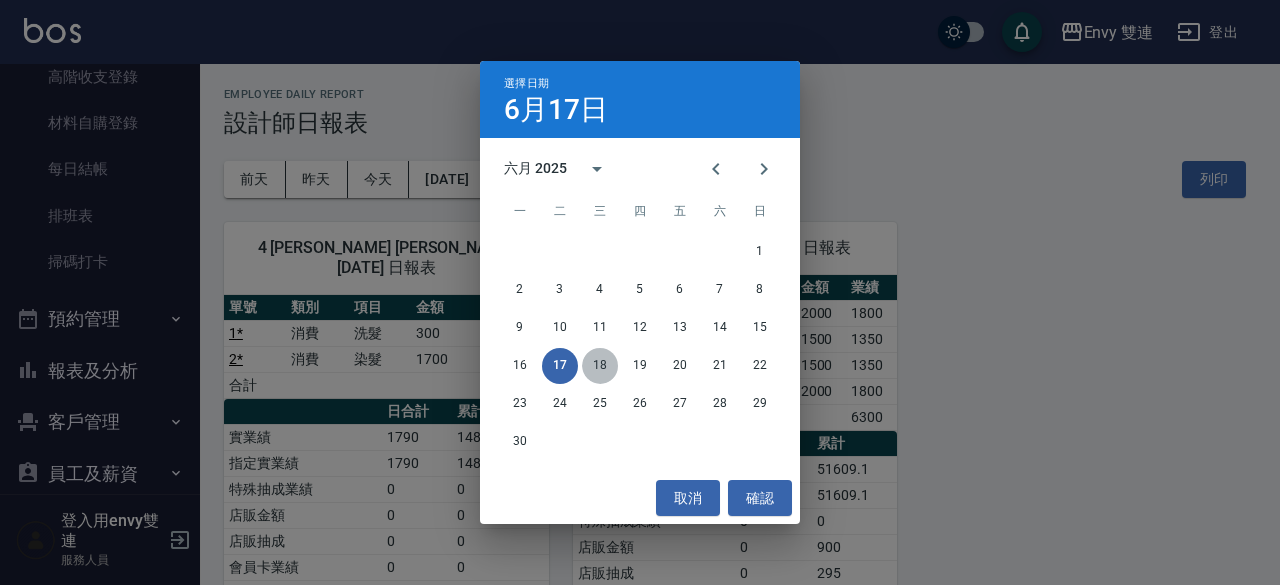 click on "18" at bounding box center [600, 366] 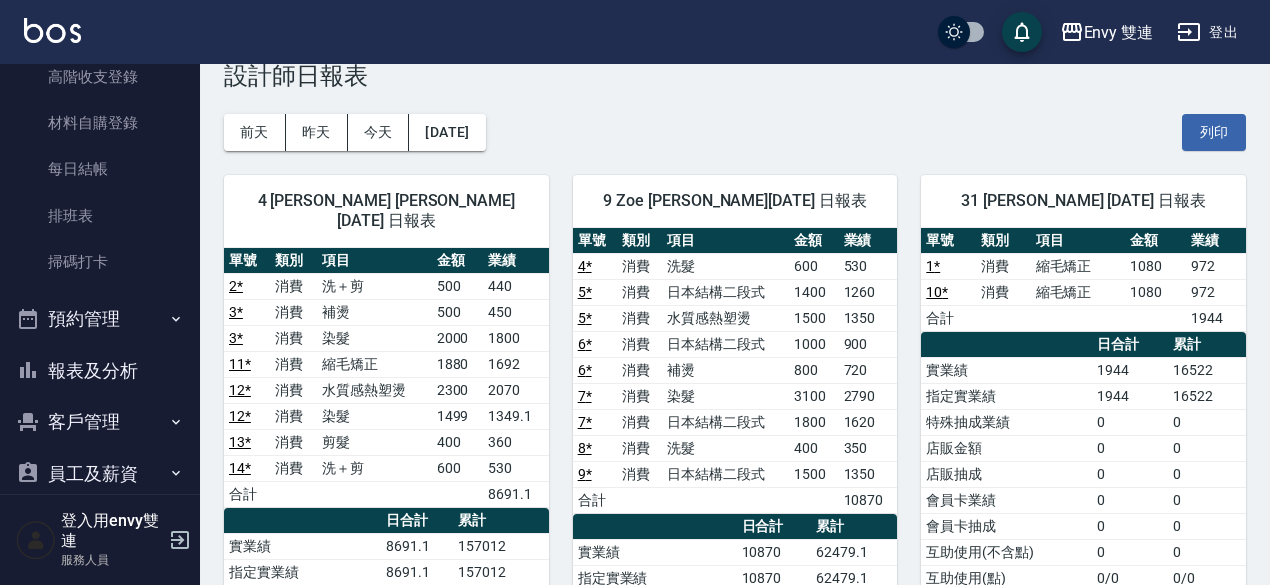 scroll, scrollTop: 0, scrollLeft: 0, axis: both 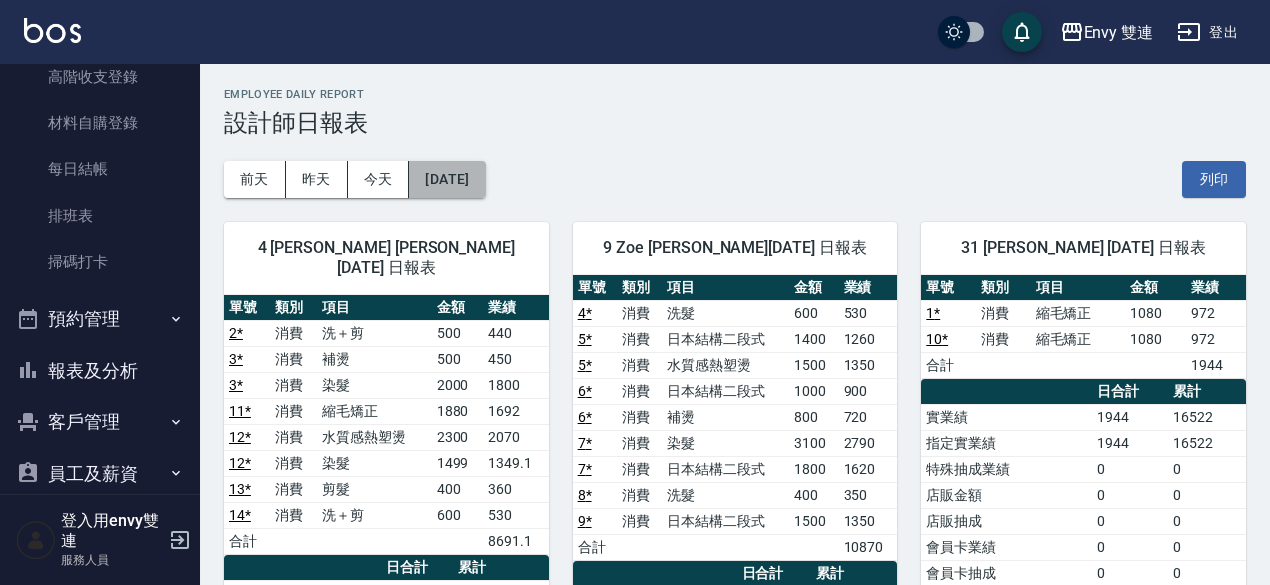 click on "[DATE]" at bounding box center (447, 179) 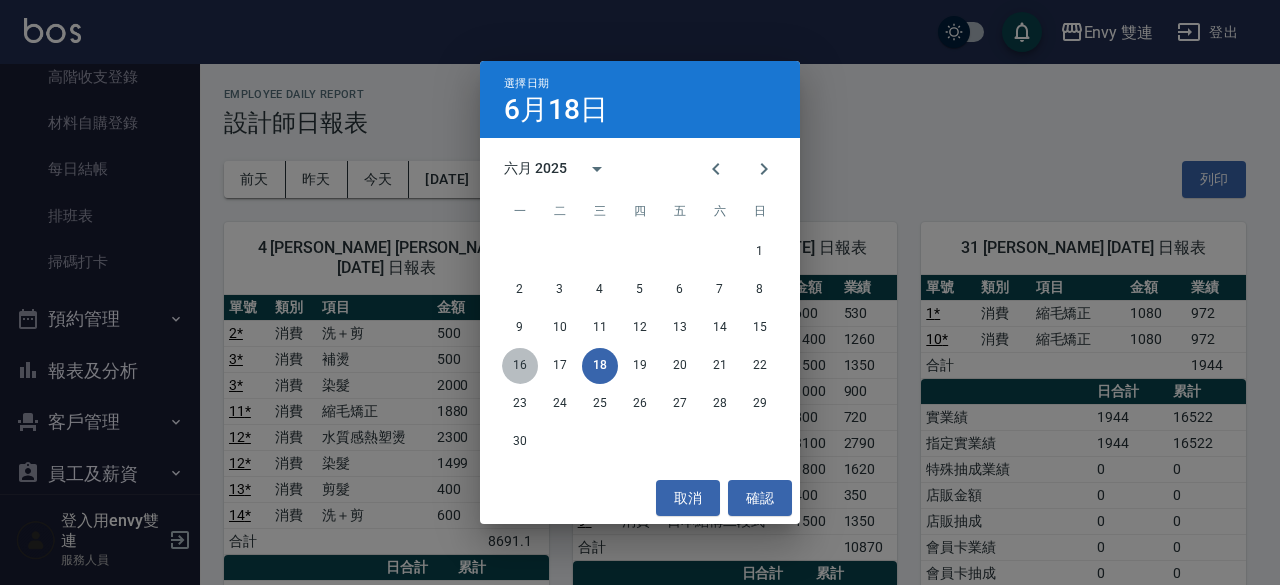 click on "16" at bounding box center [520, 366] 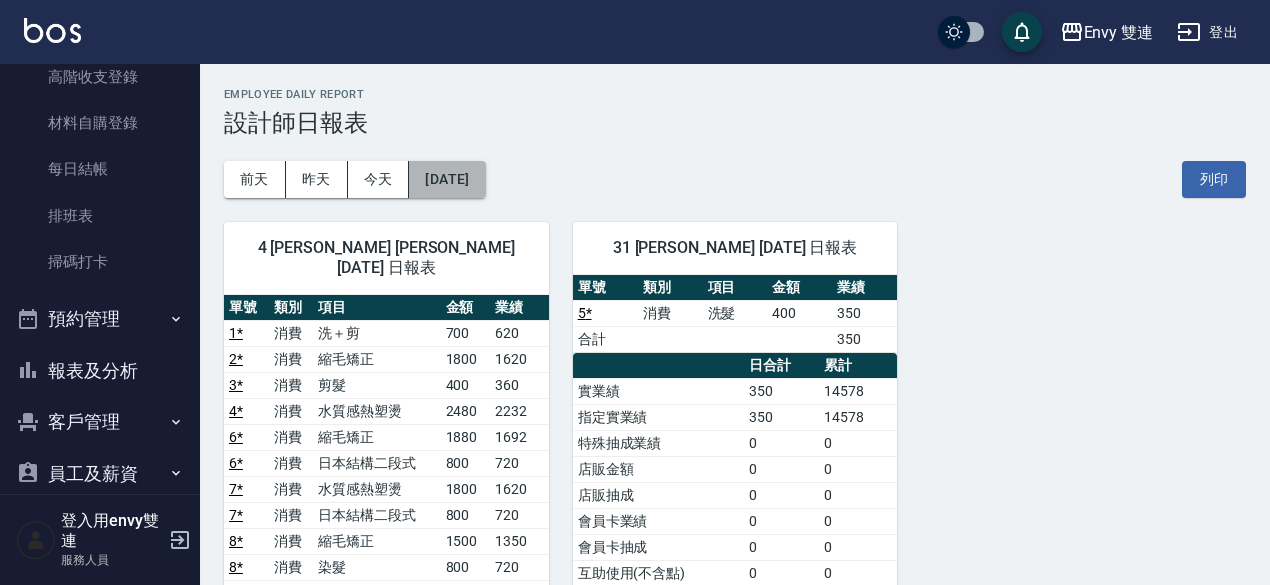 click on "[DATE]" at bounding box center (447, 179) 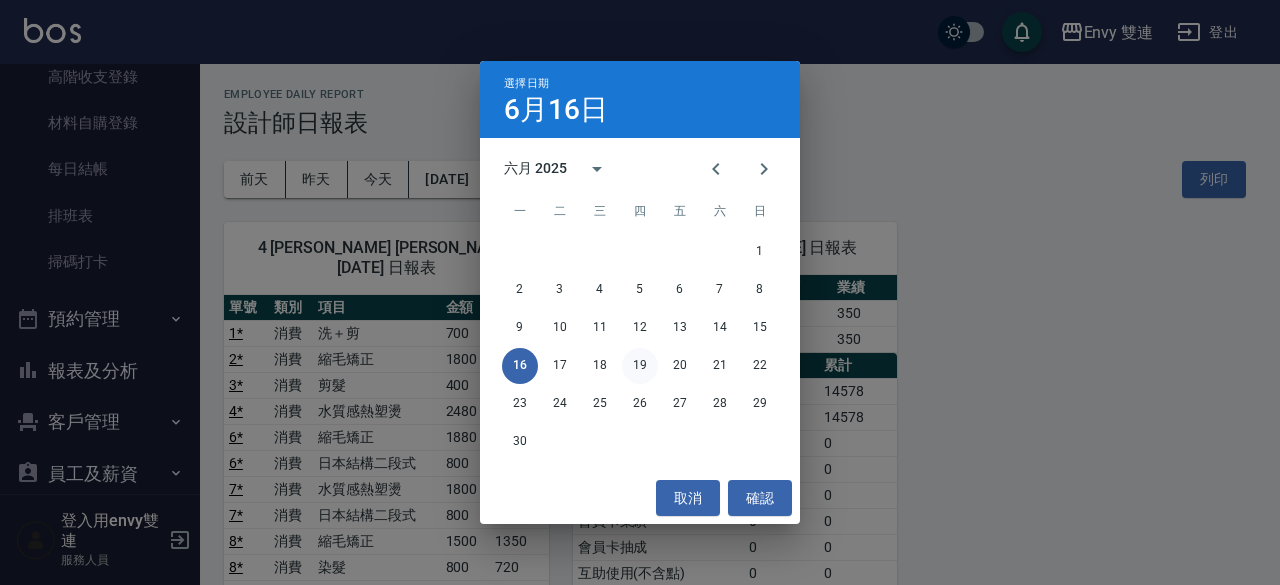 click on "19" at bounding box center [640, 366] 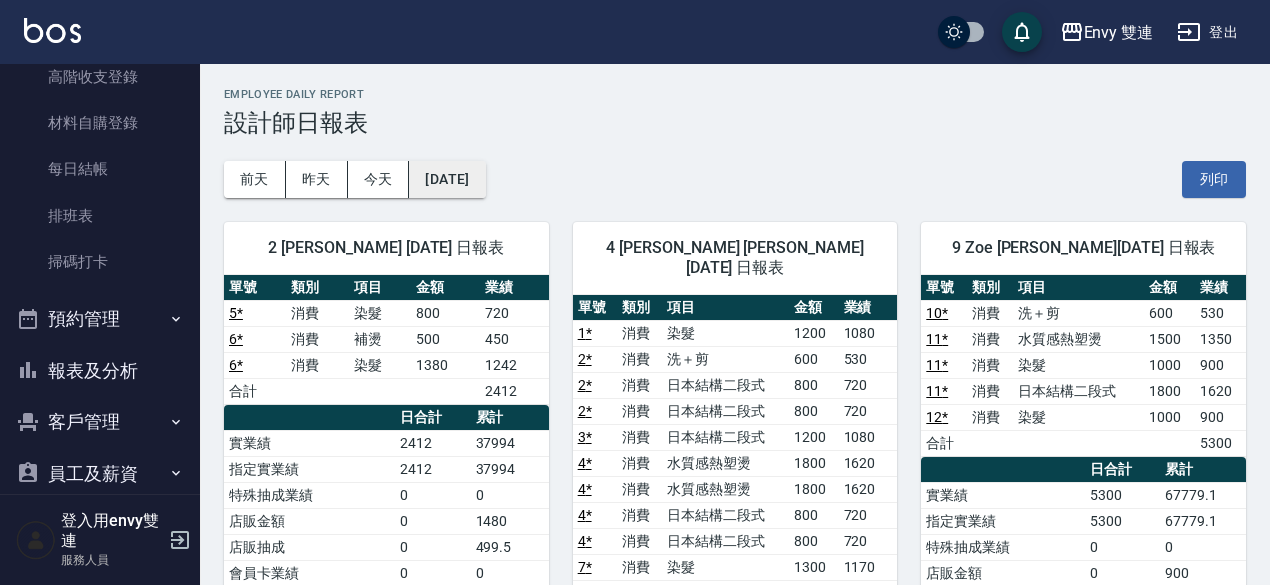 click on "[DATE]" at bounding box center (447, 179) 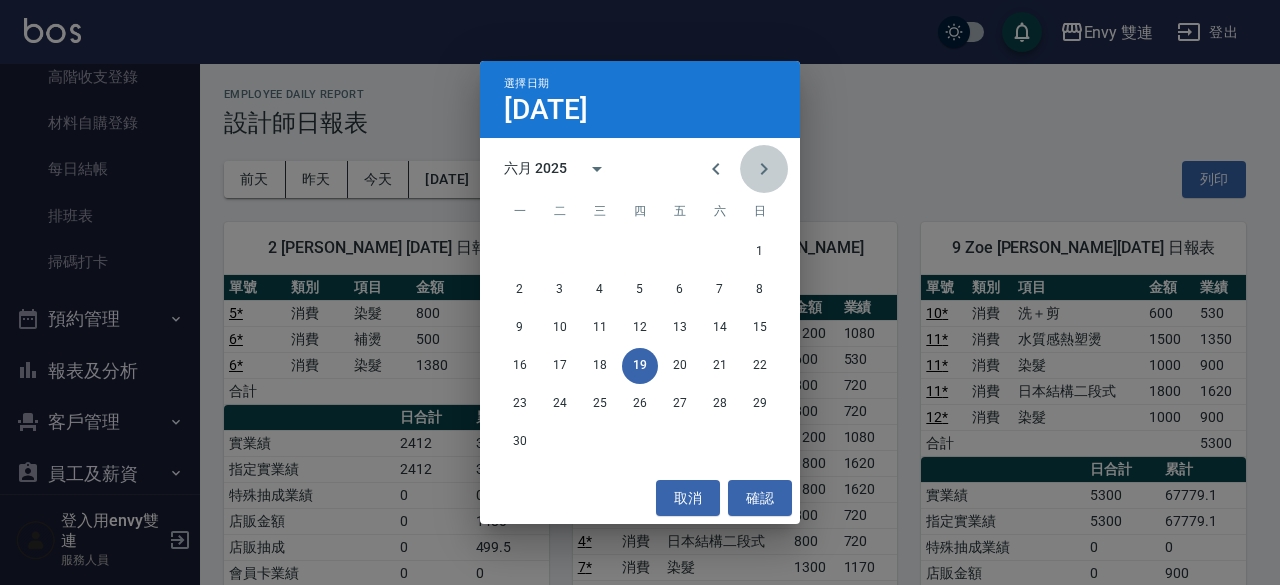 click 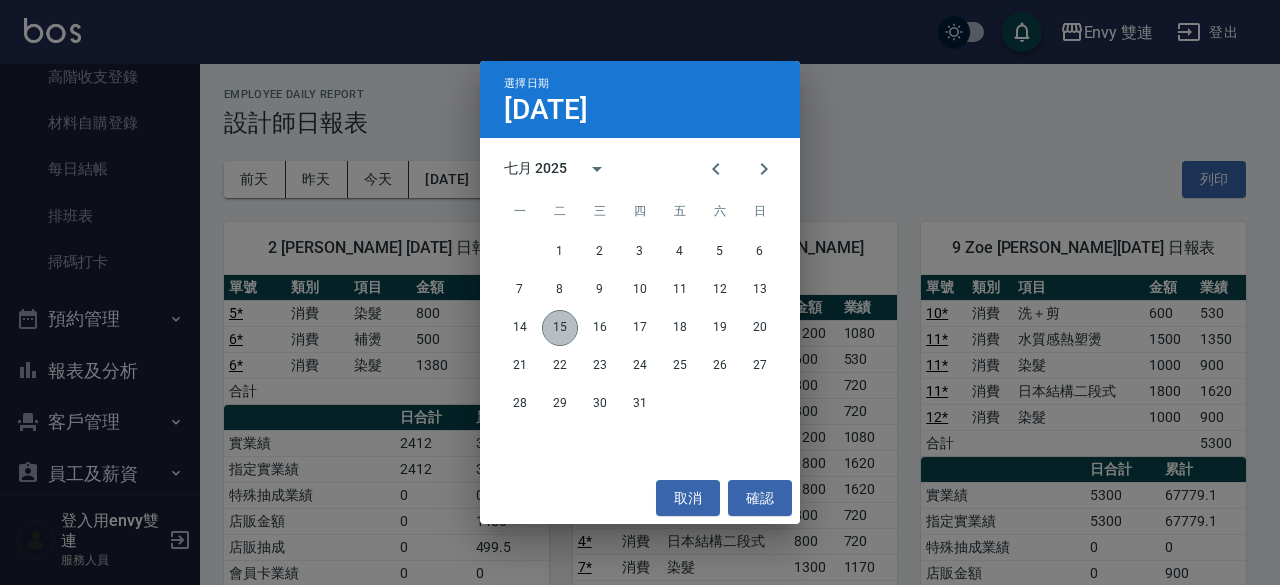 click on "15" at bounding box center (560, 328) 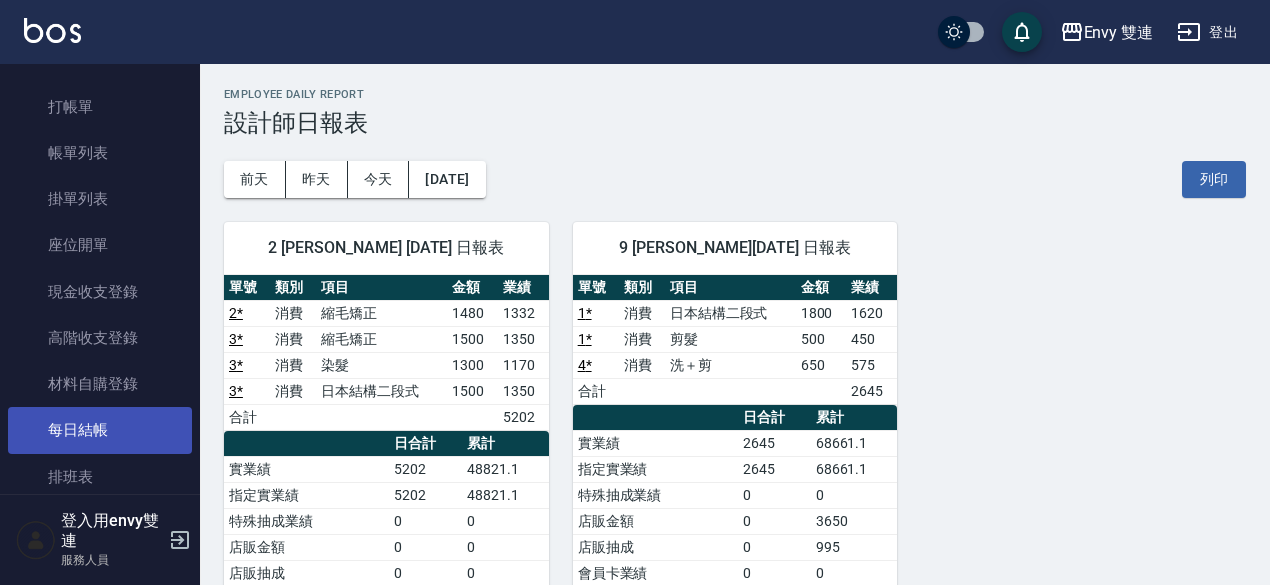 scroll, scrollTop: 0, scrollLeft: 0, axis: both 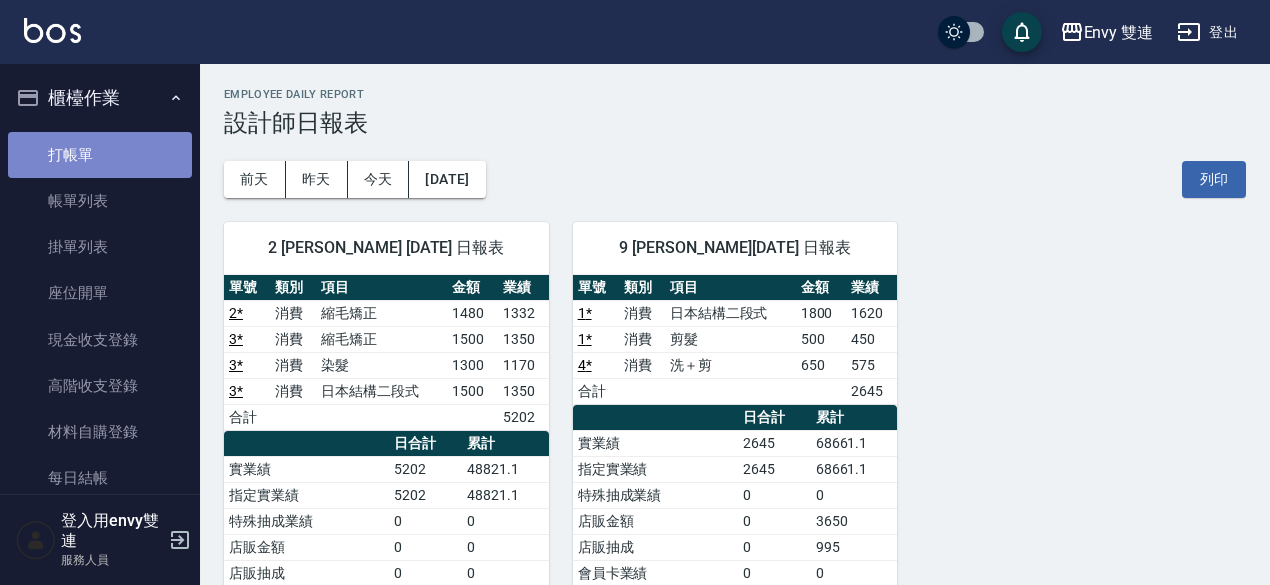 click on "打帳單" at bounding box center (100, 155) 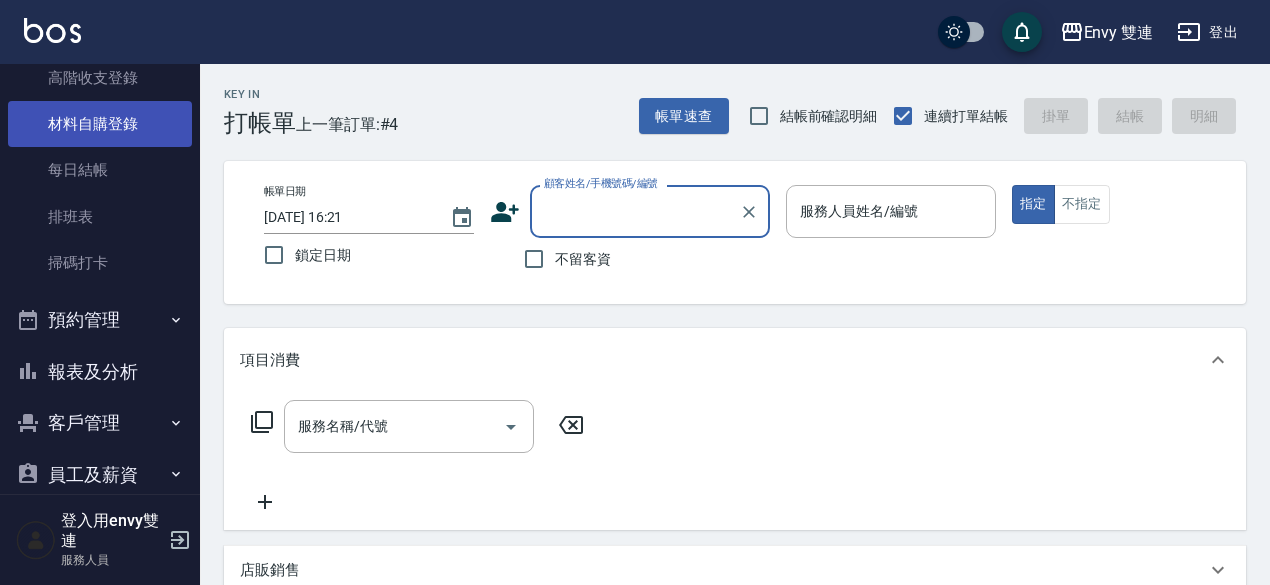 scroll, scrollTop: 311, scrollLeft: 0, axis: vertical 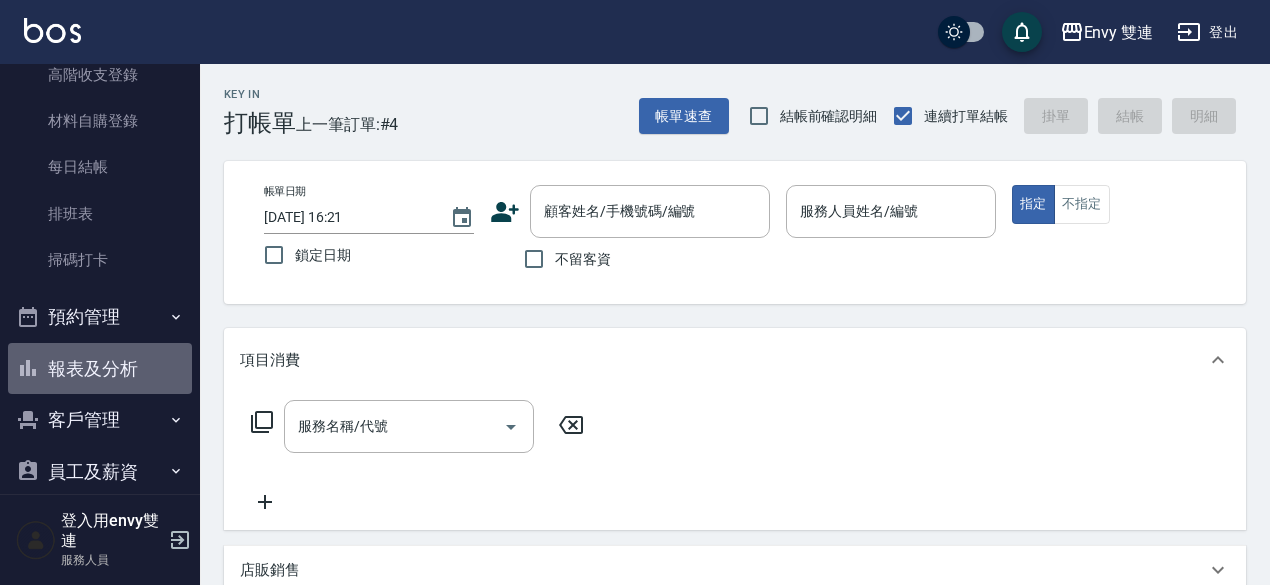 click on "報表及分析" at bounding box center (100, 369) 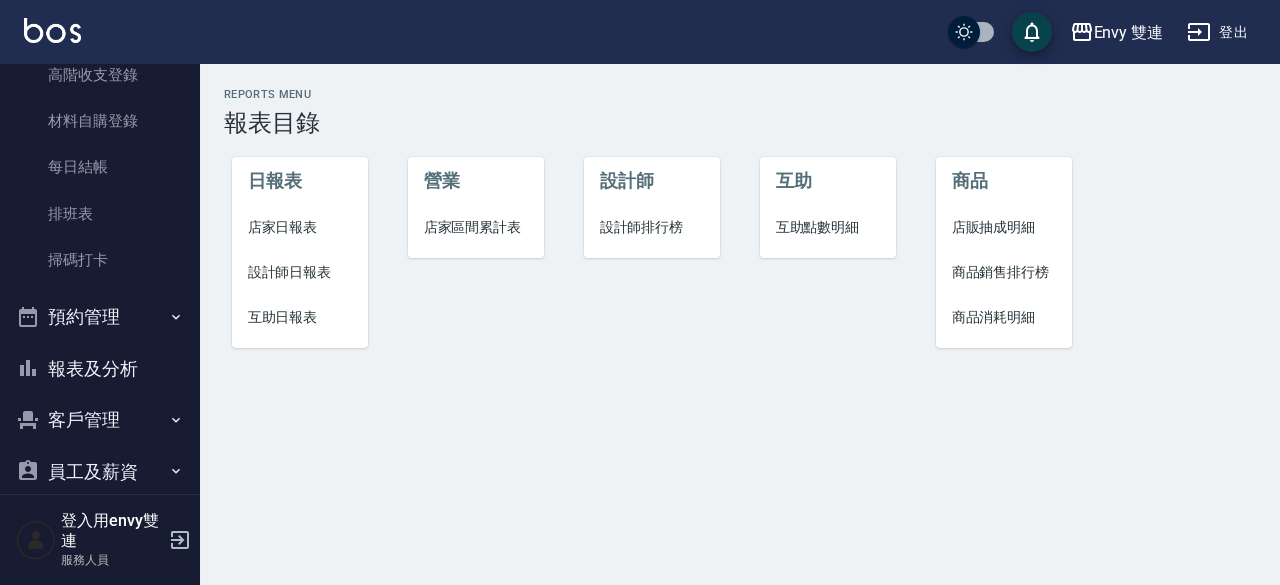 click on "設計師日報表" at bounding box center [300, 272] 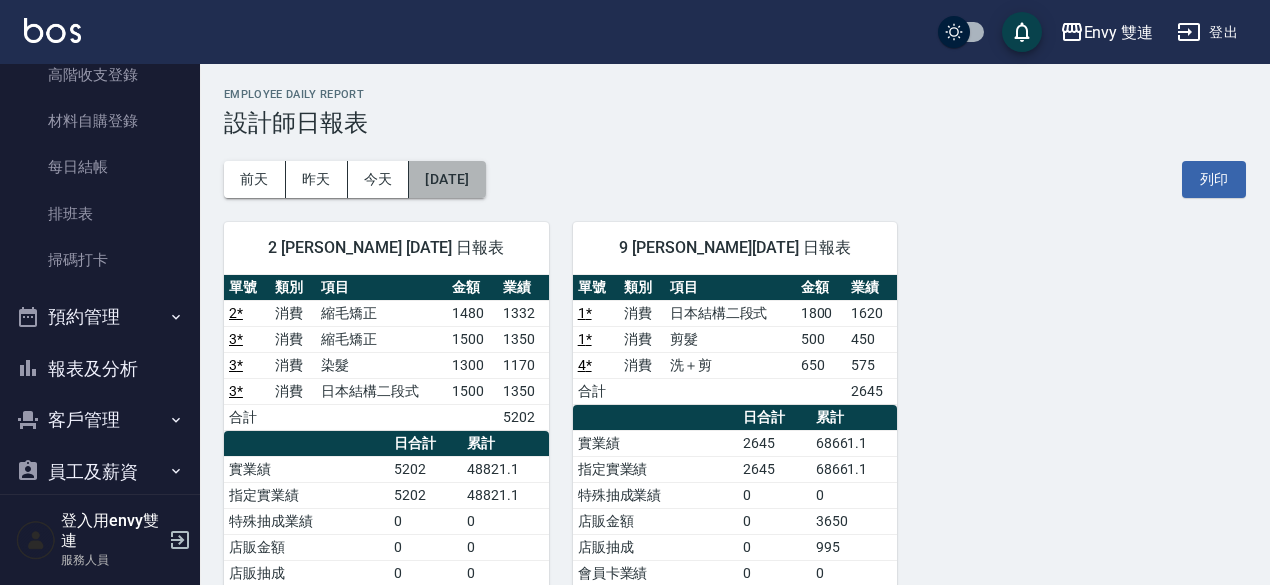 click on "[DATE]" at bounding box center [447, 179] 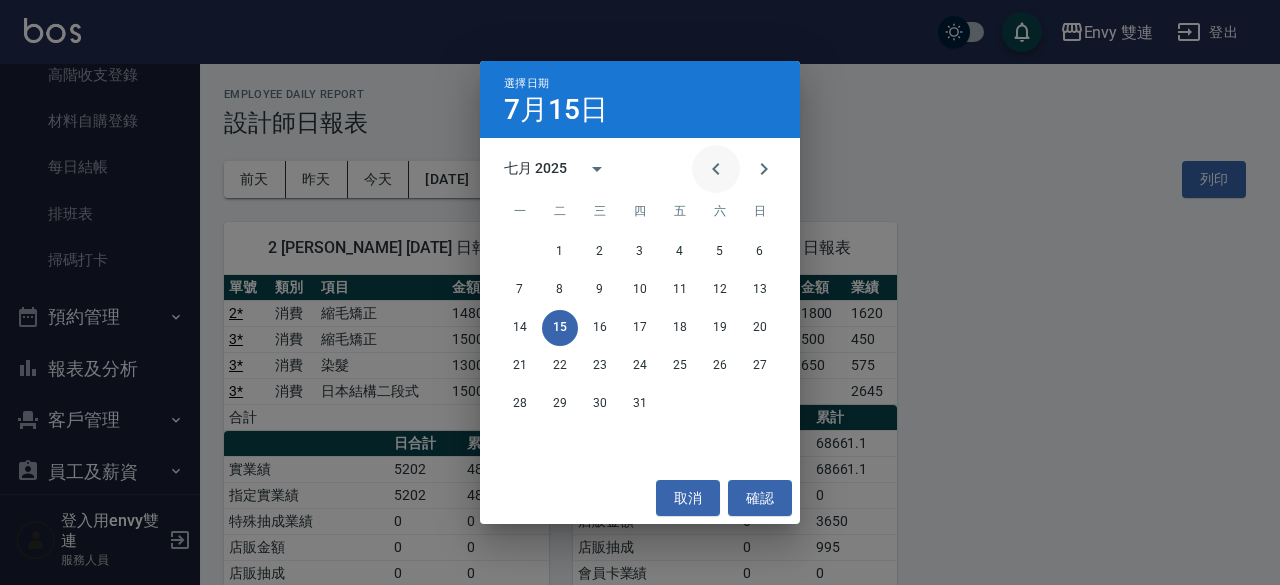 click 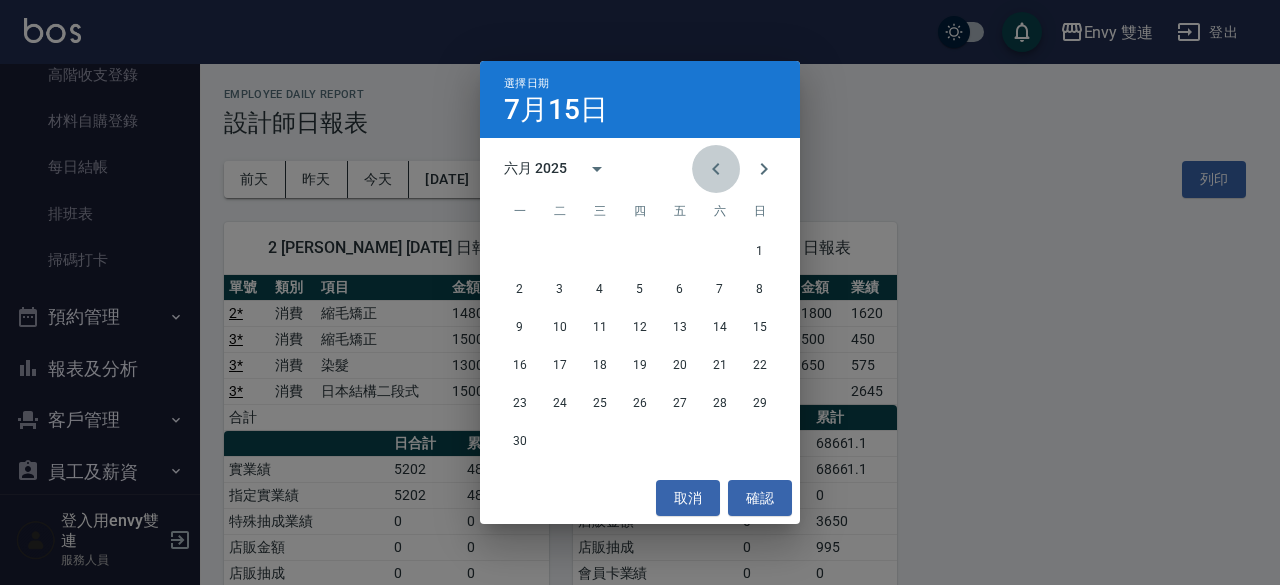 click 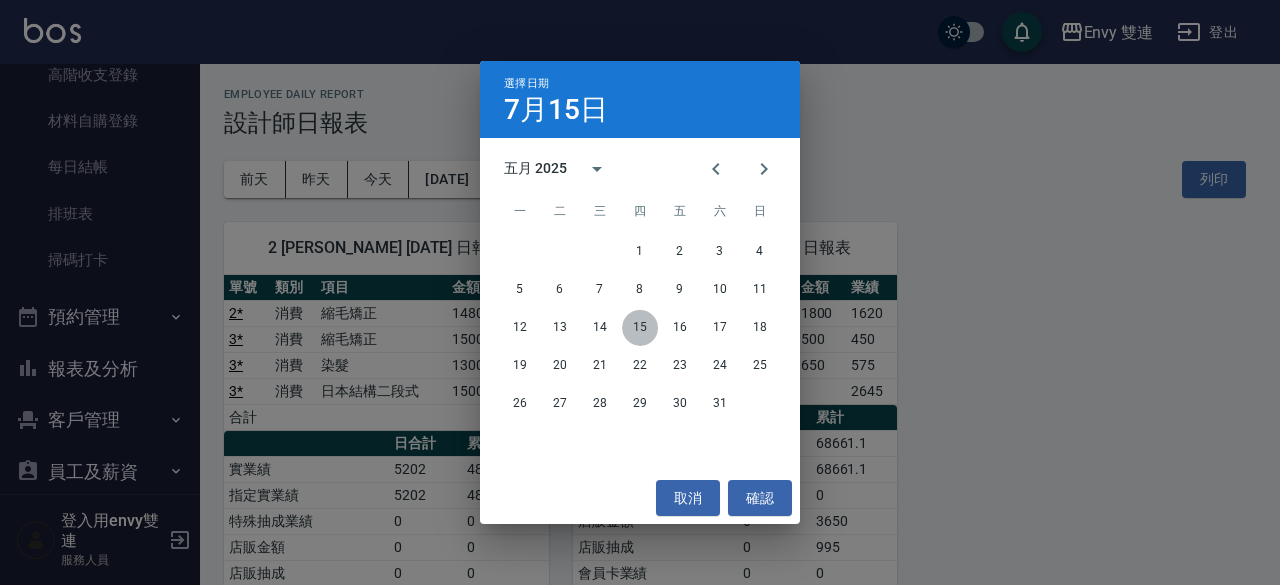 click on "15" at bounding box center [640, 328] 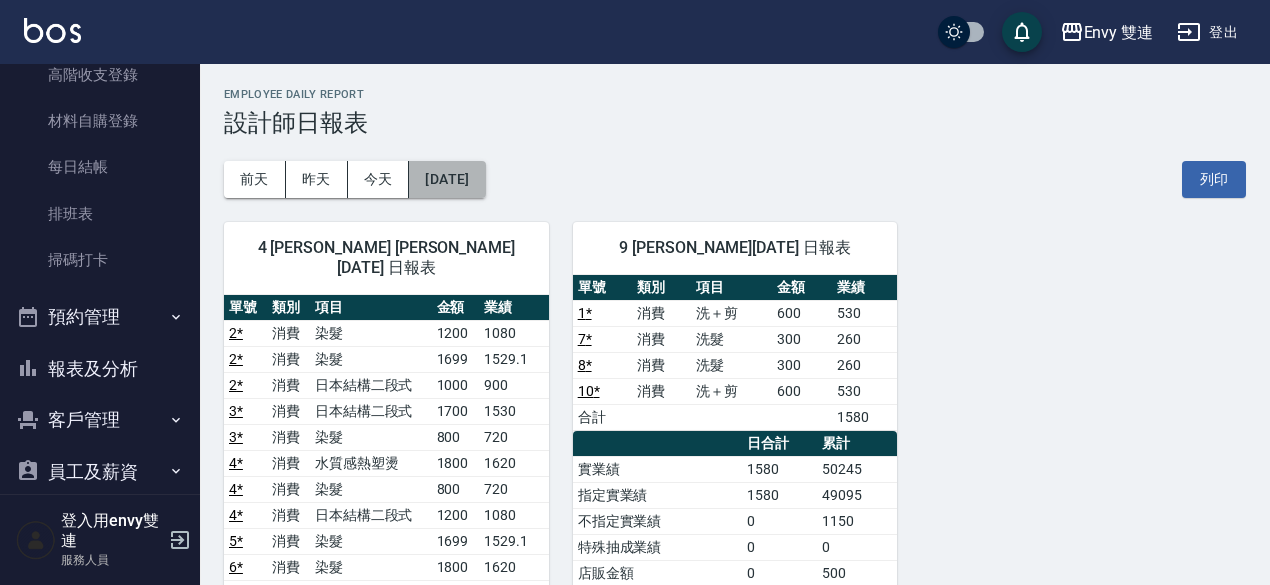 click on "[DATE]" at bounding box center (447, 179) 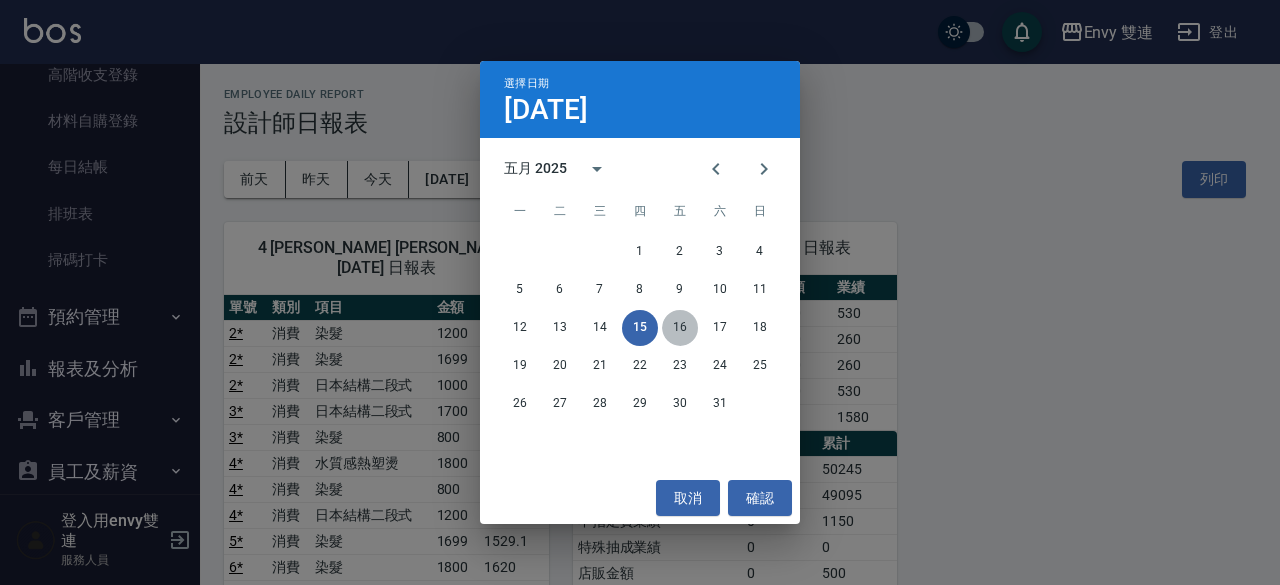click on "16" at bounding box center (680, 328) 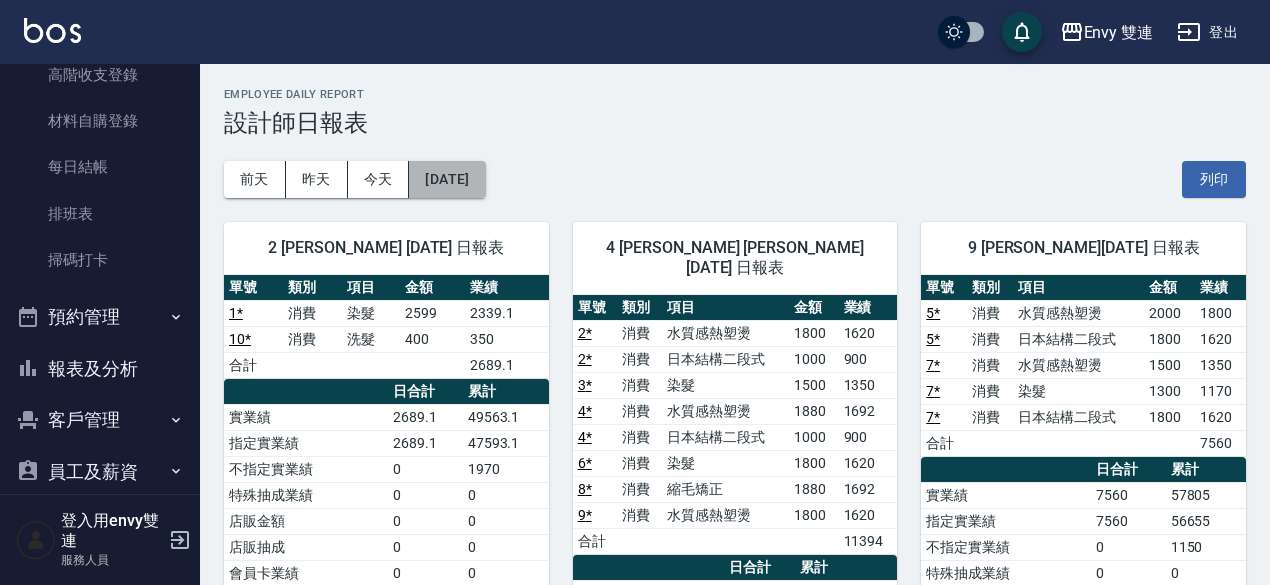 click on "[DATE]" at bounding box center (447, 179) 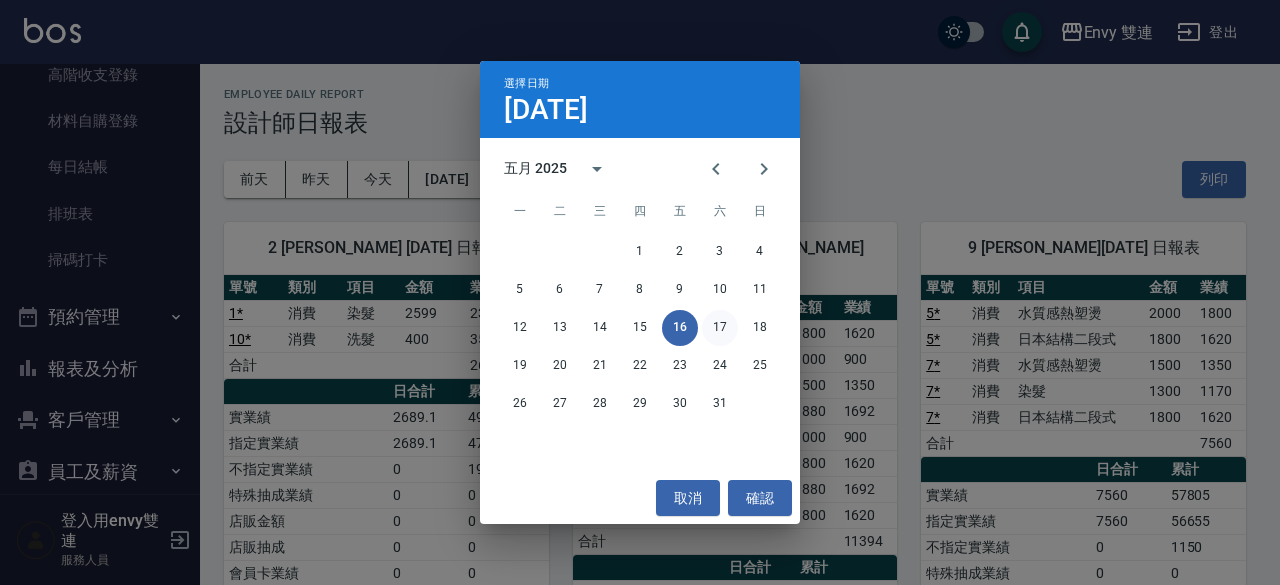 click on "17" at bounding box center [720, 328] 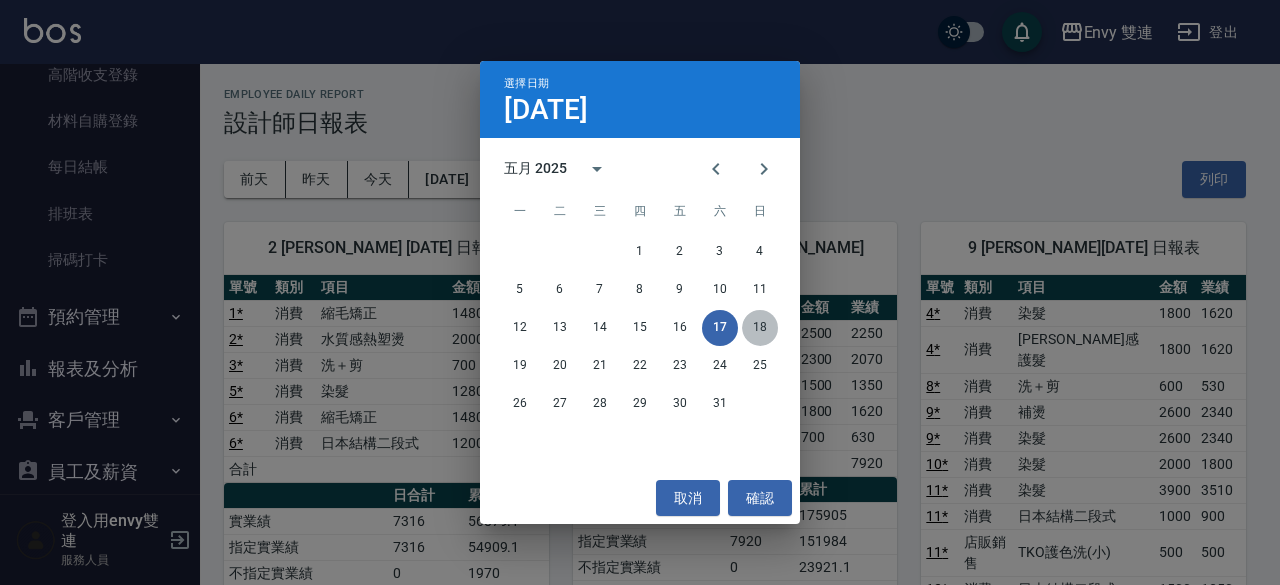 click on "18" at bounding box center (760, 328) 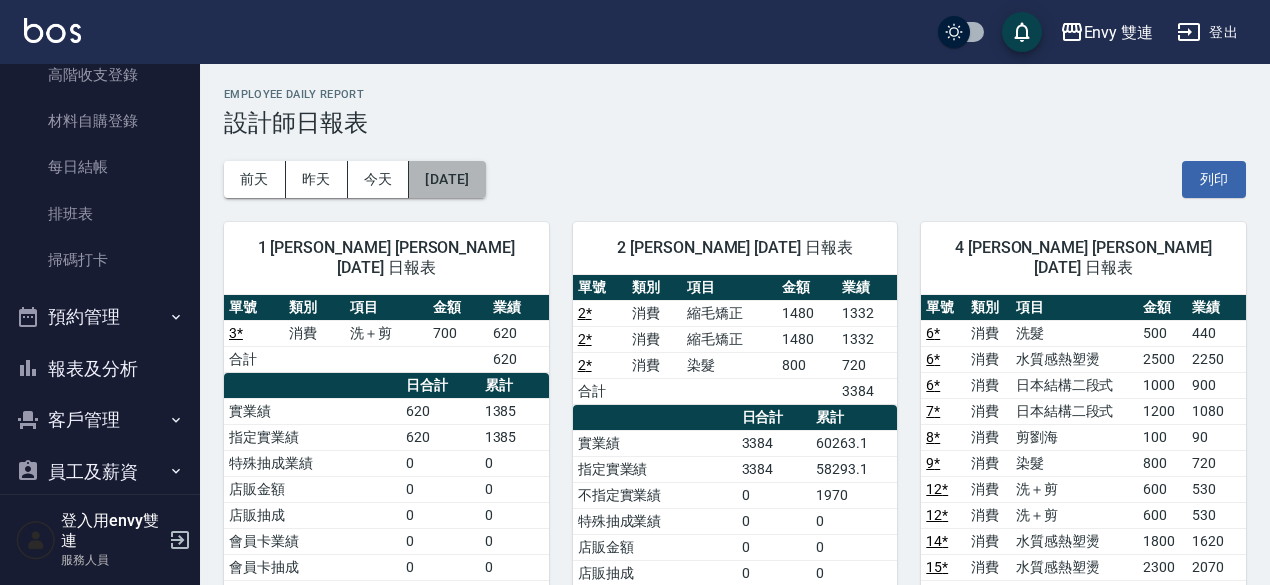 click on "[DATE]" at bounding box center [447, 179] 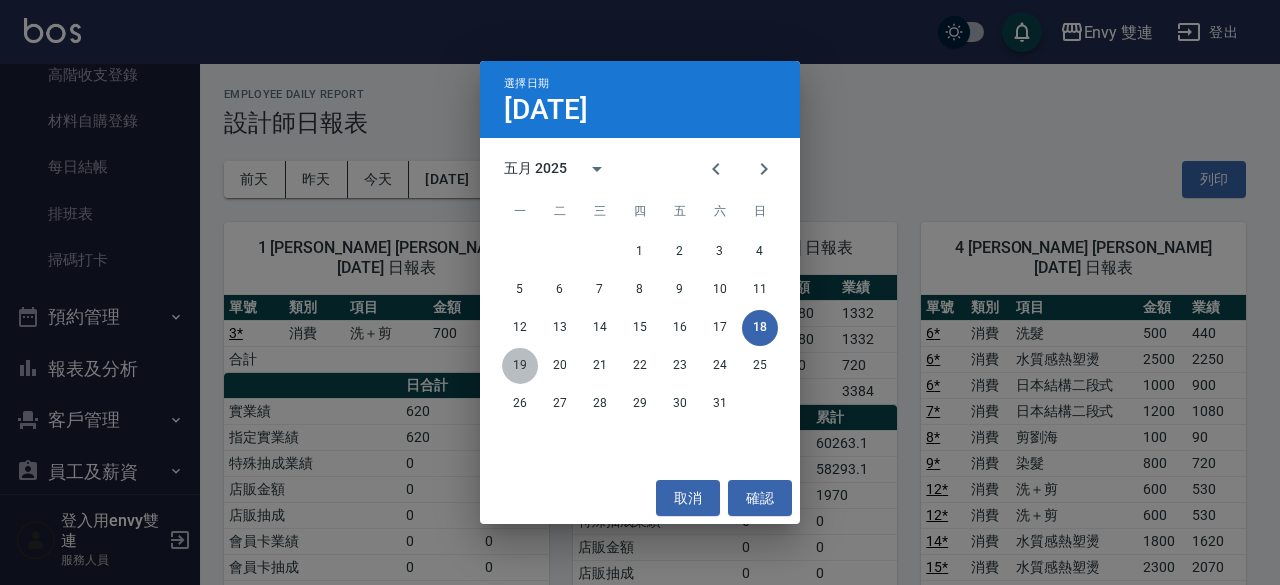 click on "19" at bounding box center (520, 366) 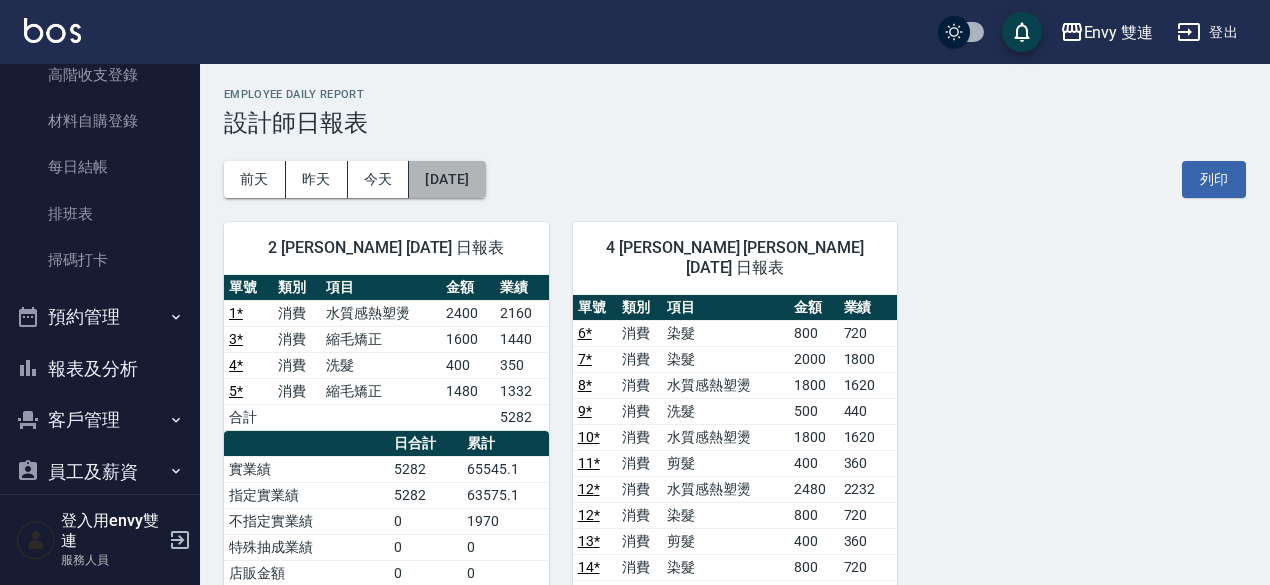 click on "[DATE]" at bounding box center [447, 179] 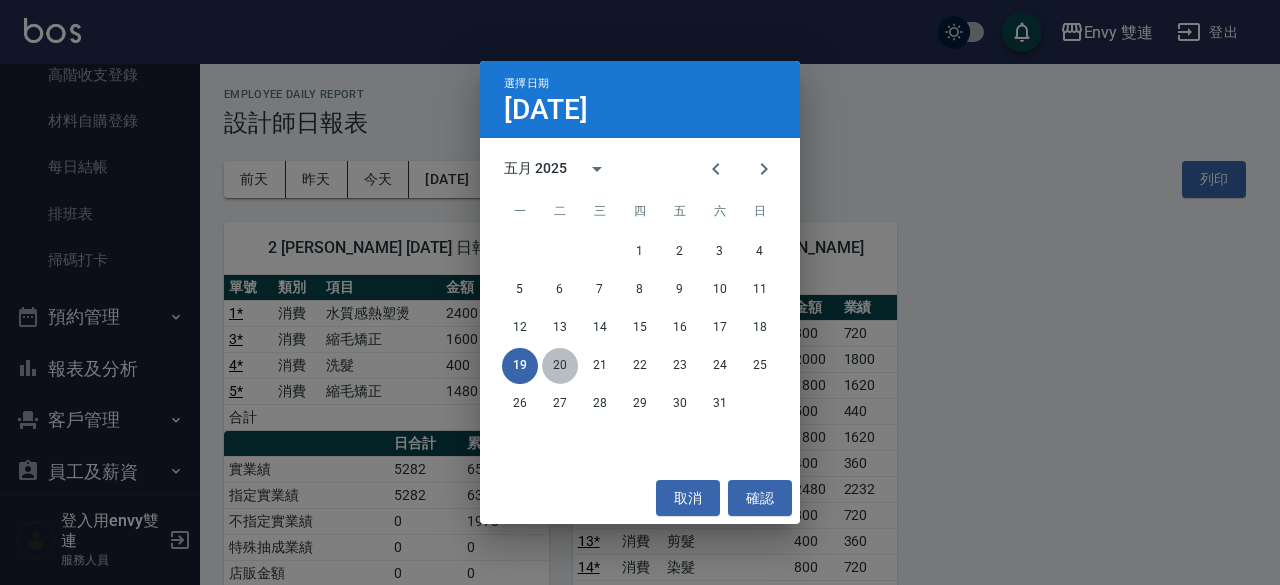 click on "20" at bounding box center (560, 366) 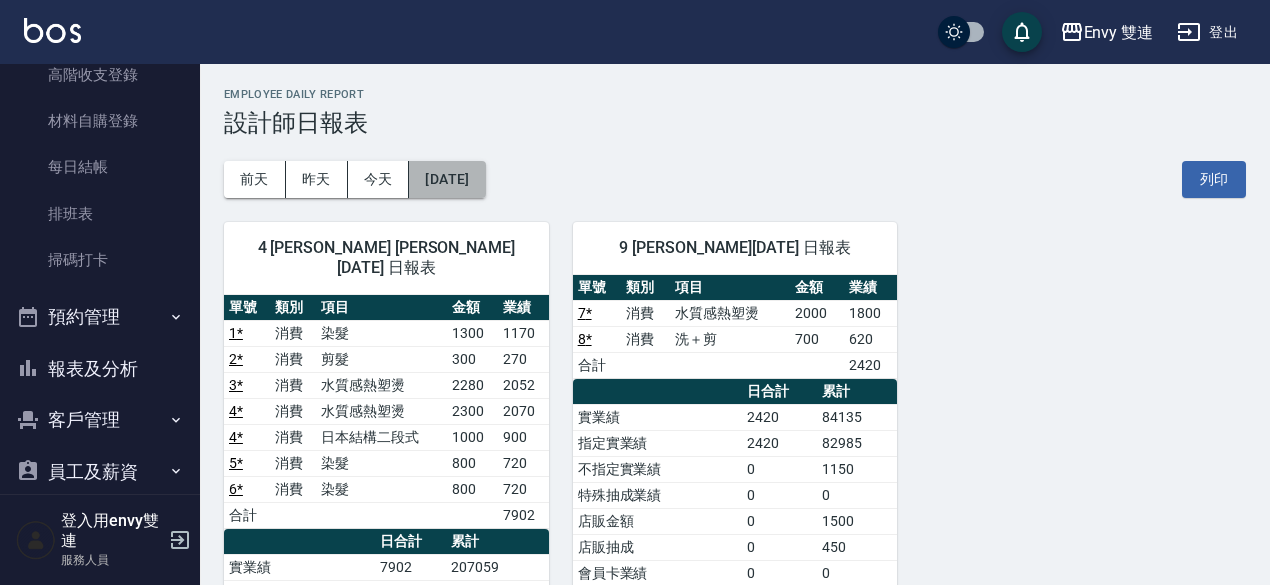 click on "[DATE]" at bounding box center (447, 179) 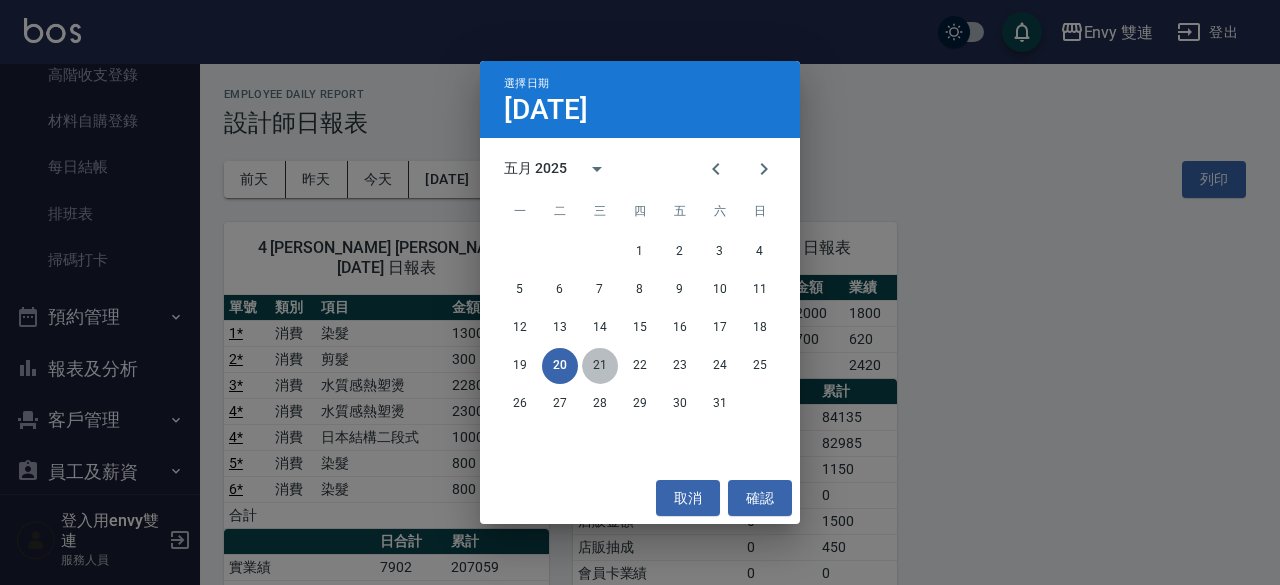 click on "21" at bounding box center [600, 366] 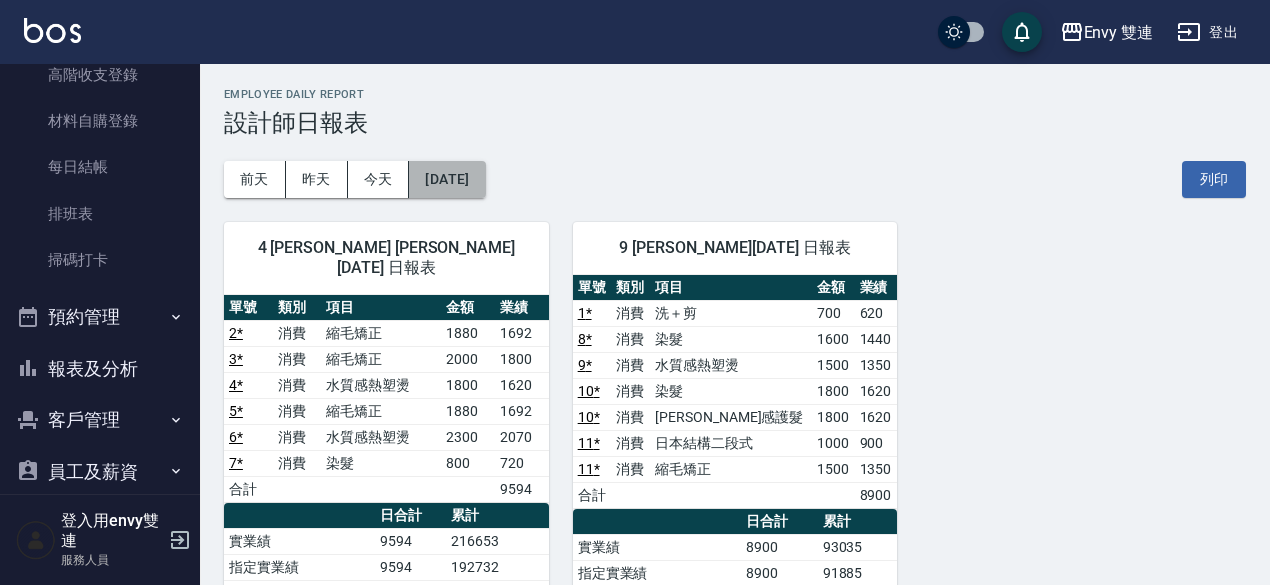click on "[DATE]" at bounding box center [447, 179] 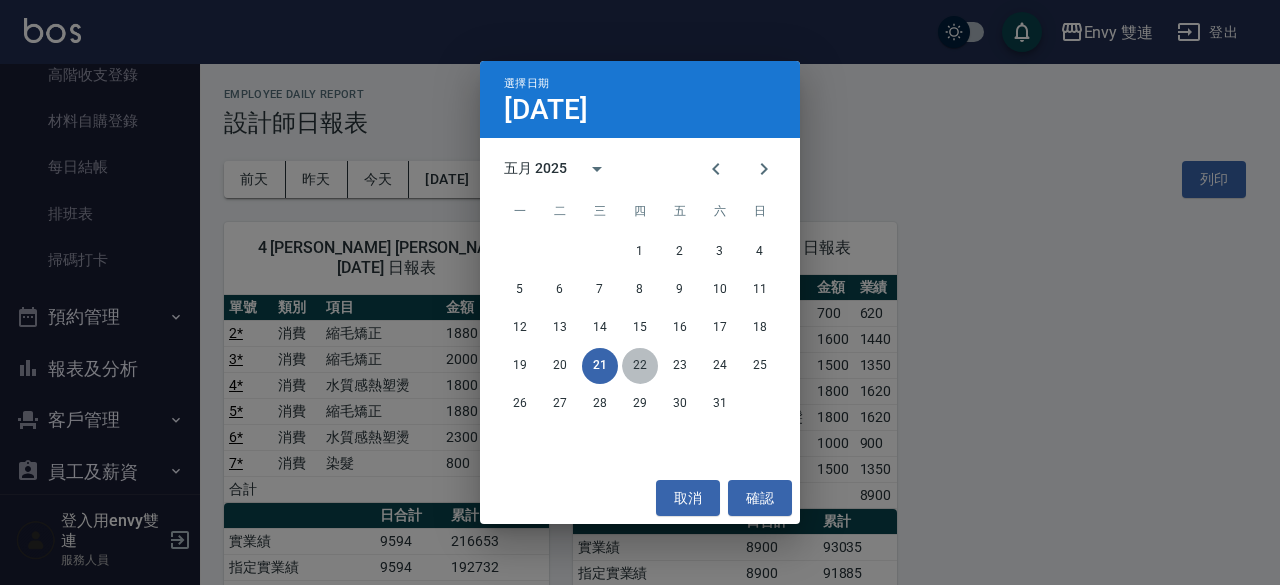 click on "22" at bounding box center [640, 366] 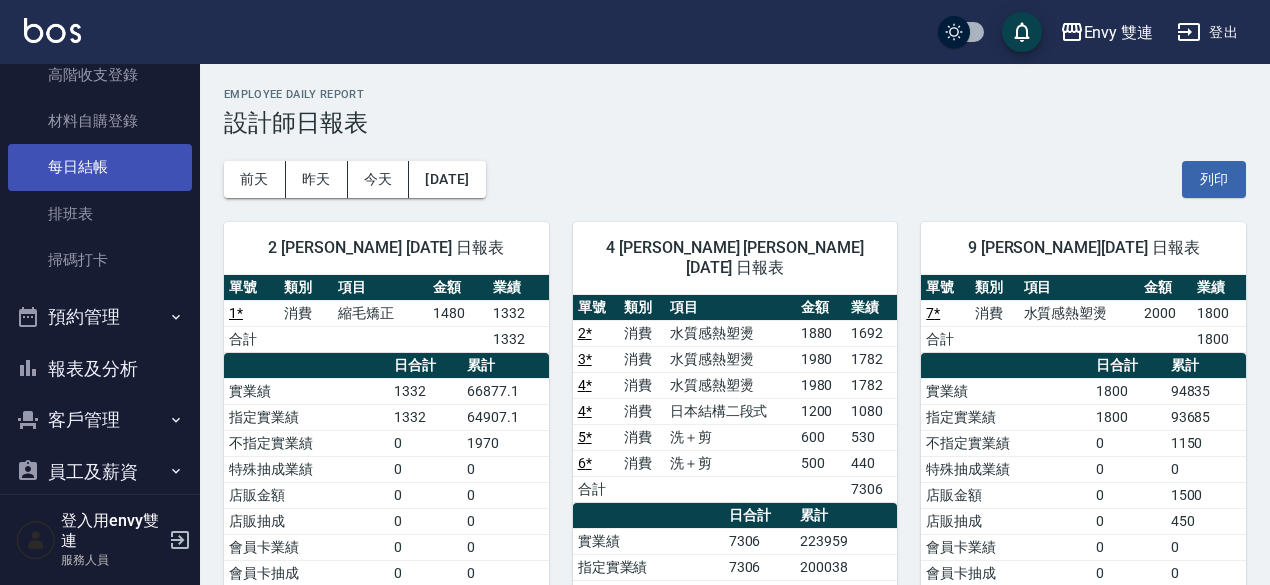 scroll, scrollTop: 0, scrollLeft: 0, axis: both 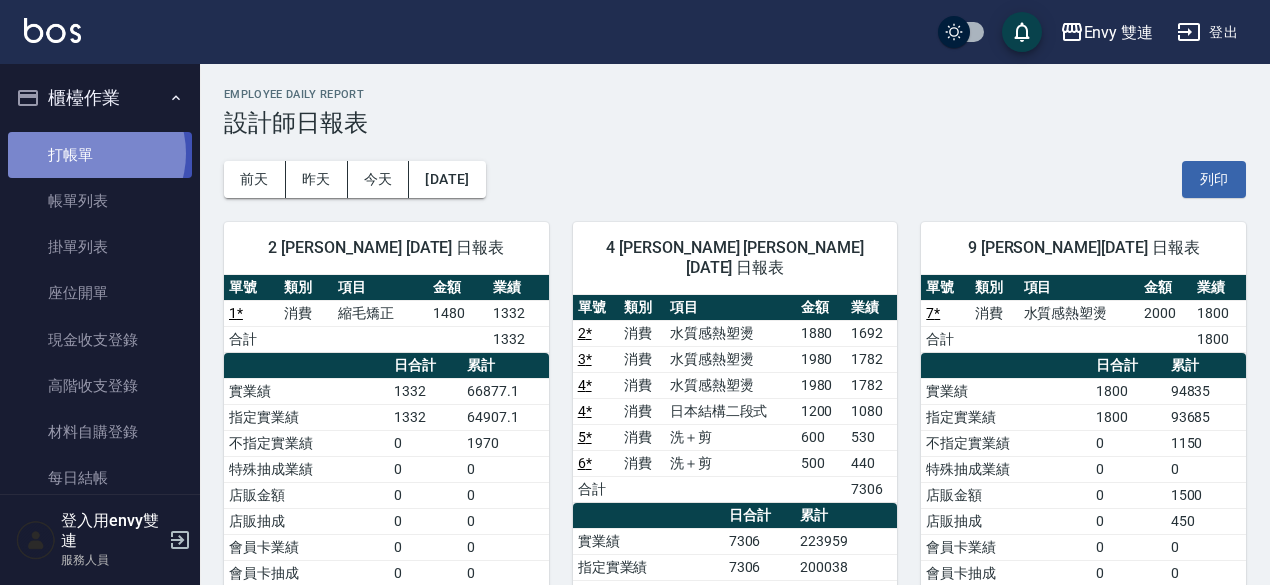 click on "打帳單" at bounding box center [100, 155] 